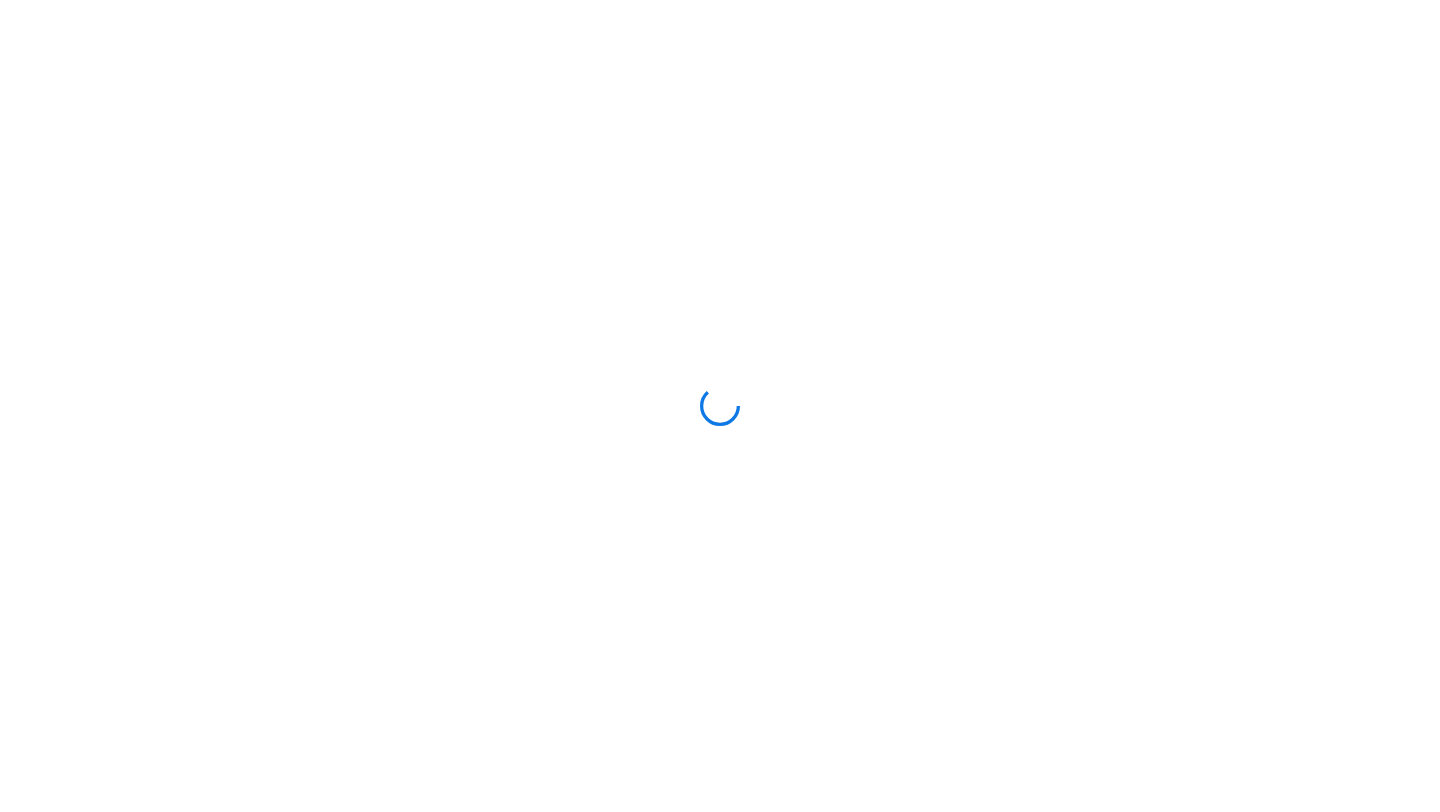 scroll, scrollTop: 0, scrollLeft: 0, axis: both 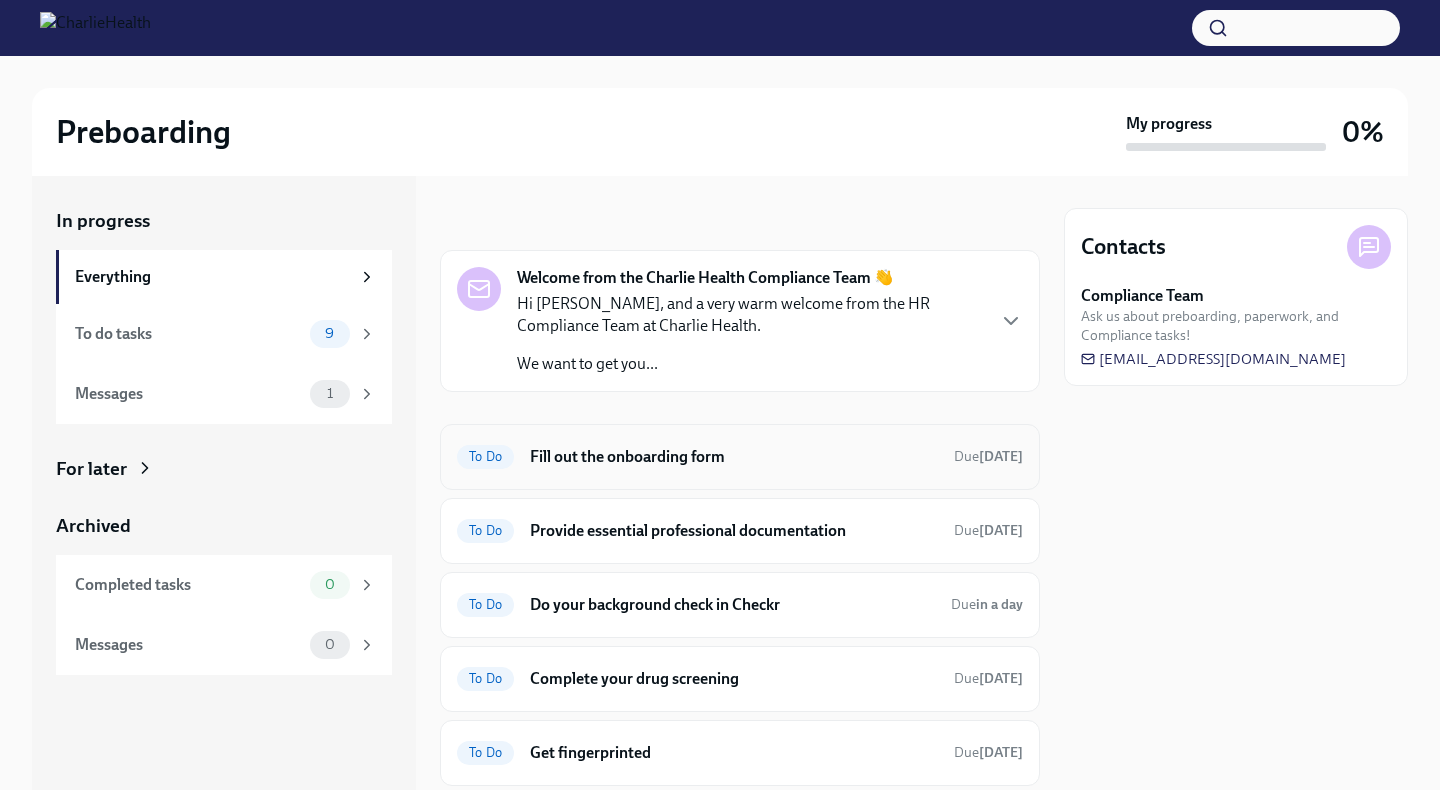 click on "Fill out the onboarding form" at bounding box center [734, 457] 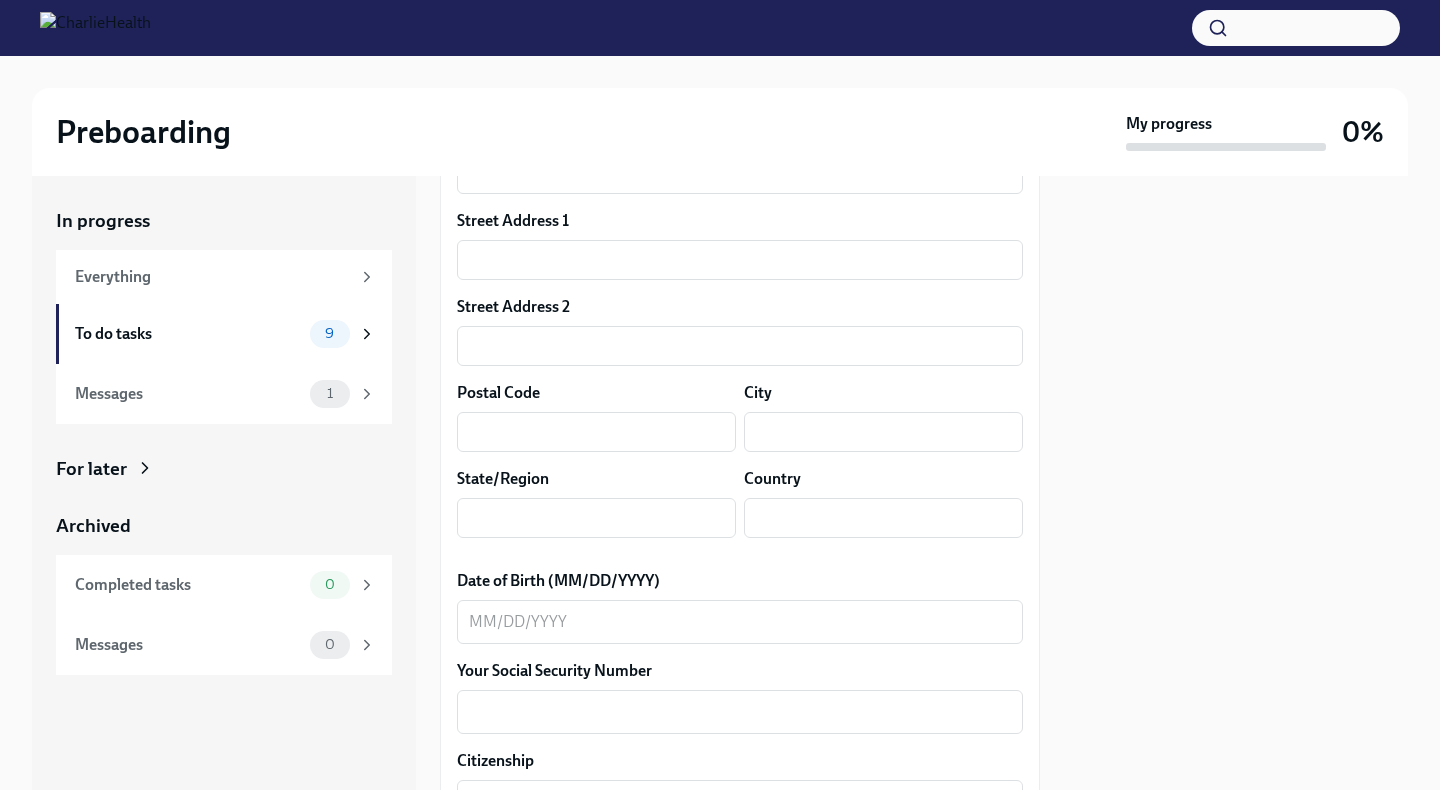 scroll, scrollTop: 0, scrollLeft: 0, axis: both 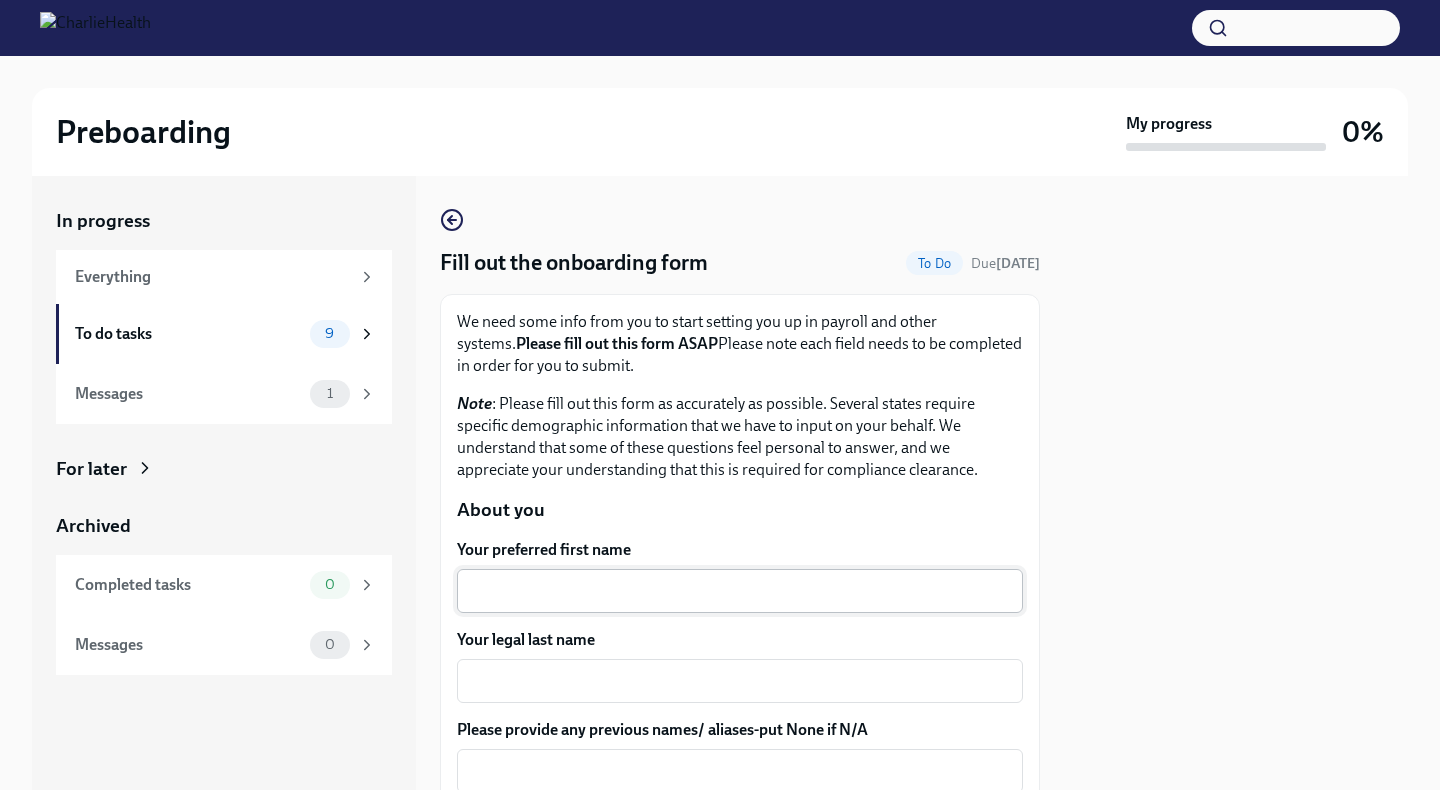 click on "Your preferred first name" at bounding box center (740, 591) 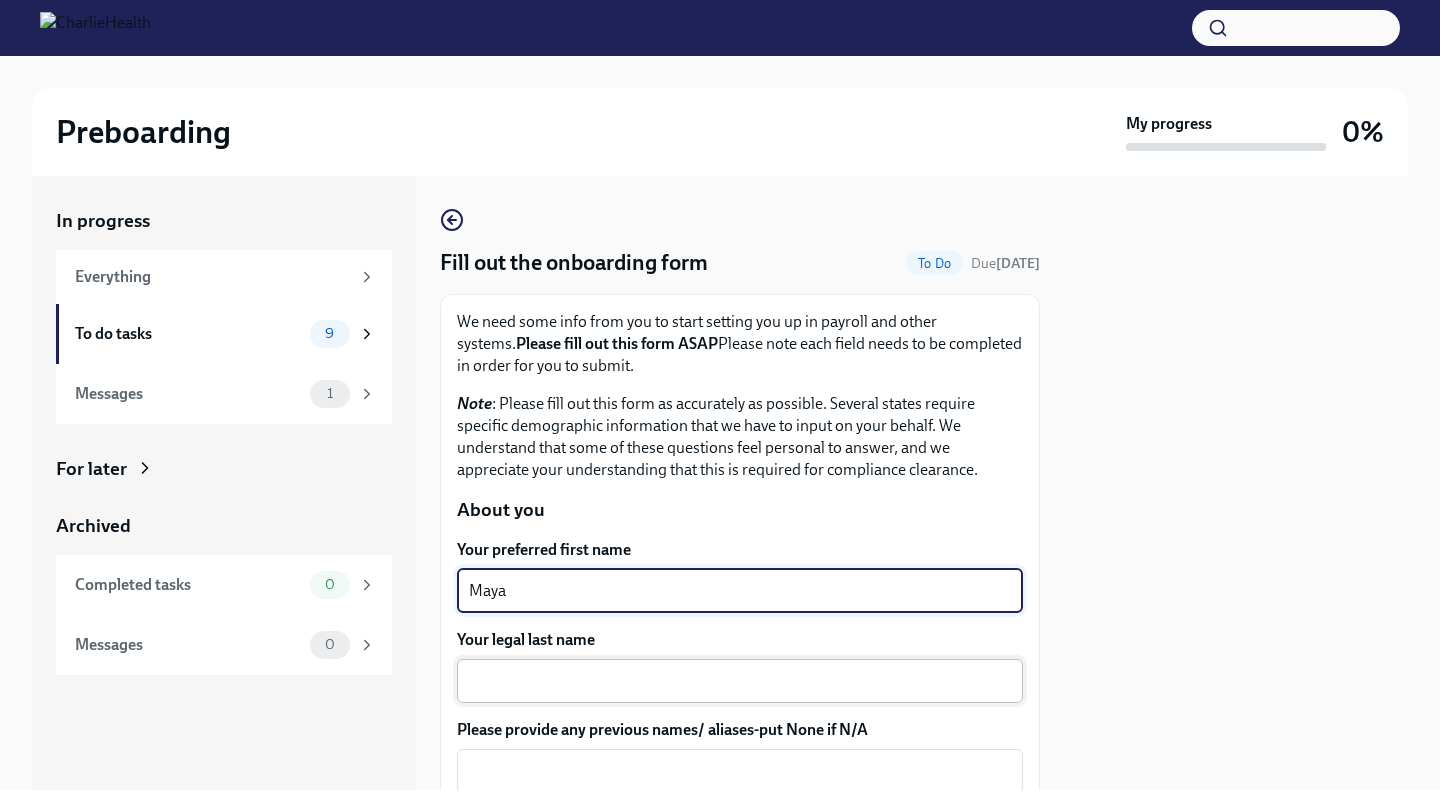 type on "Maya" 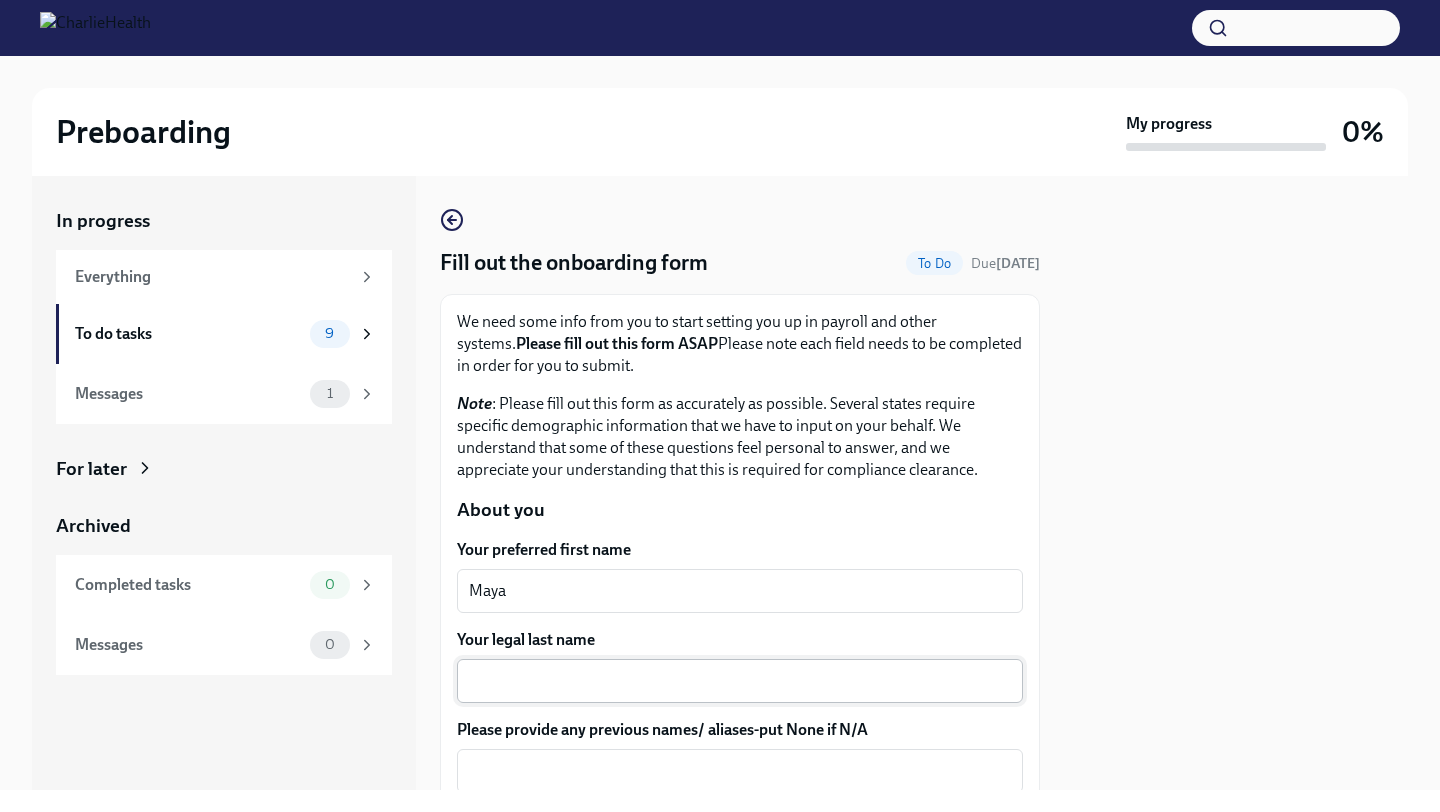 click on "x ​" at bounding box center (740, 681) 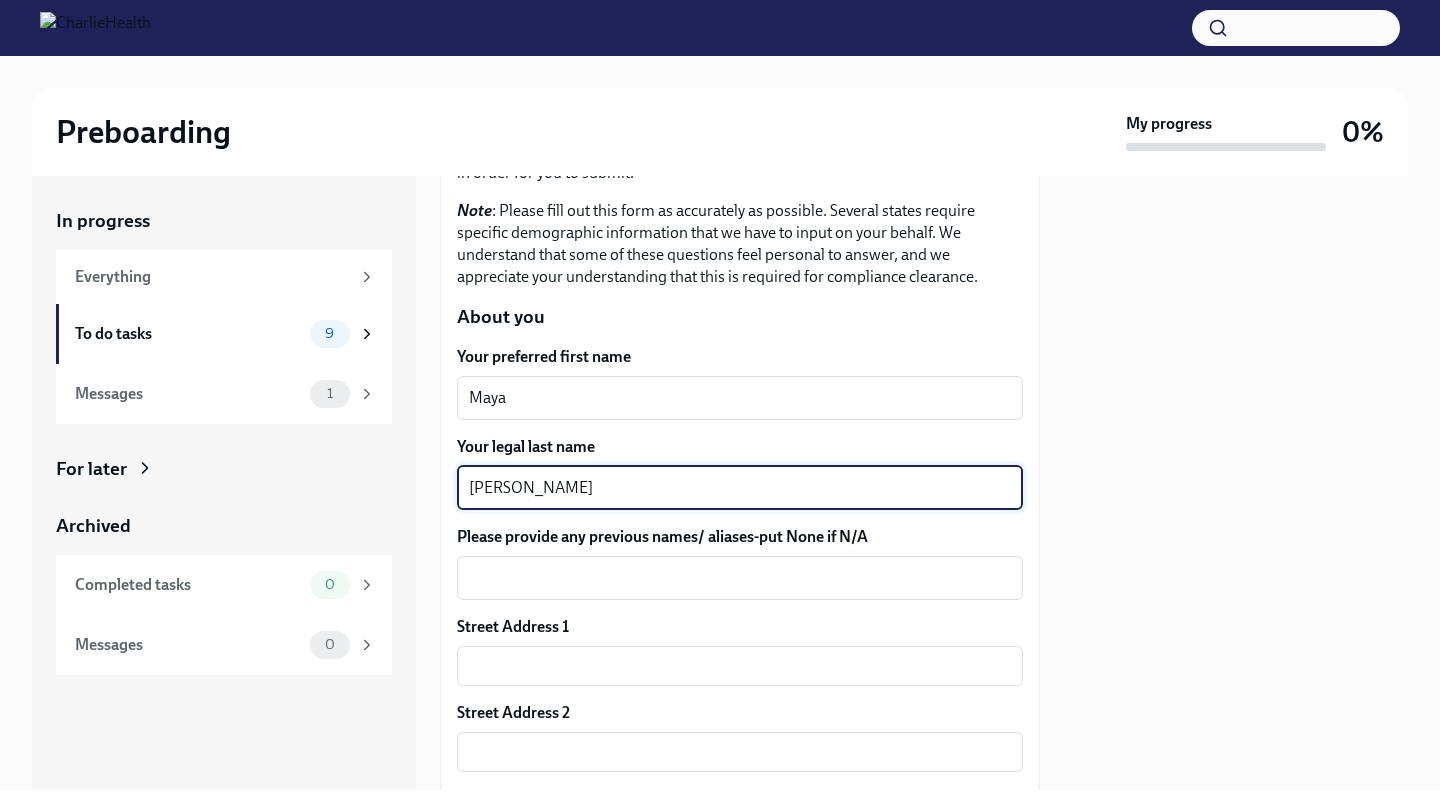 scroll, scrollTop: 213, scrollLeft: 0, axis: vertical 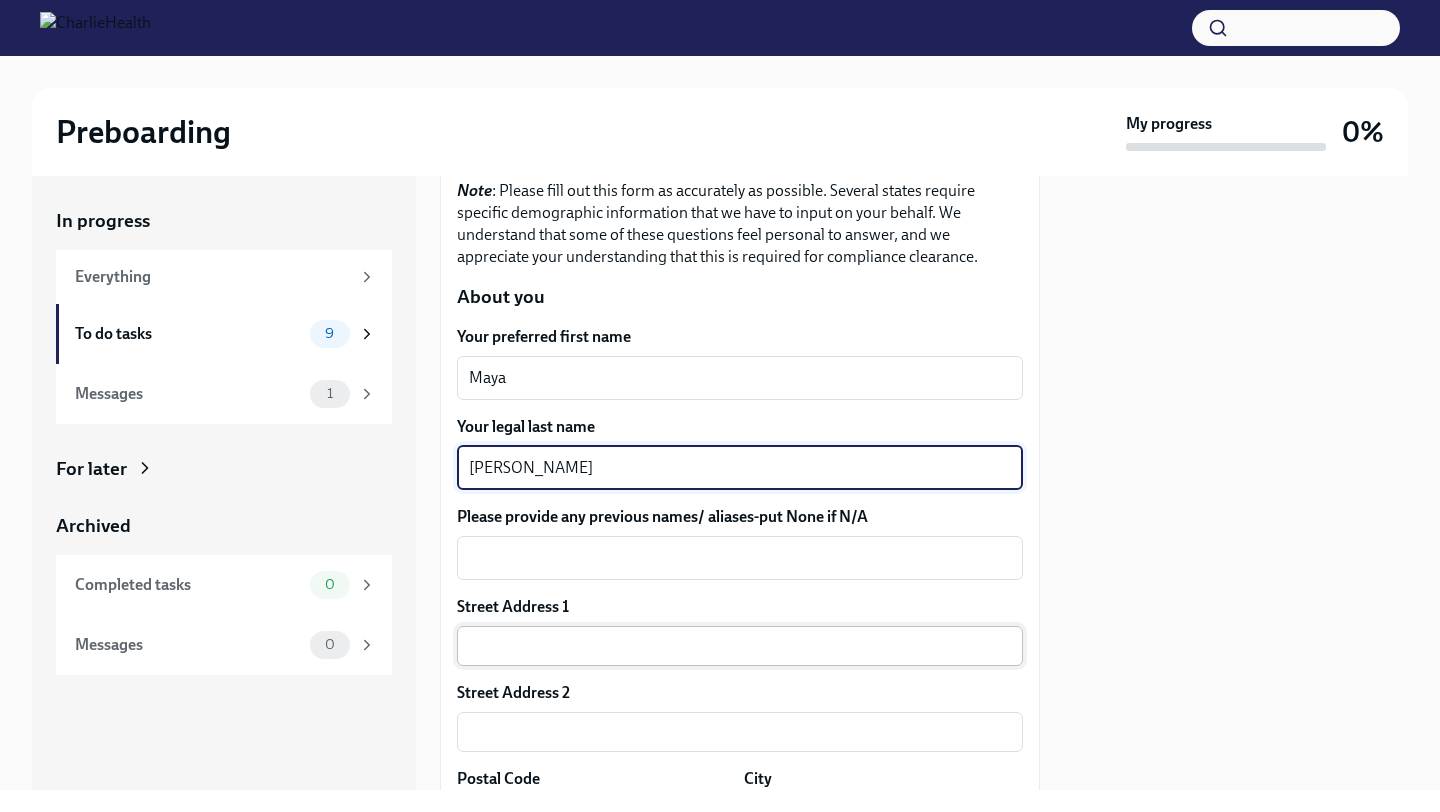 type on "[PERSON_NAME]" 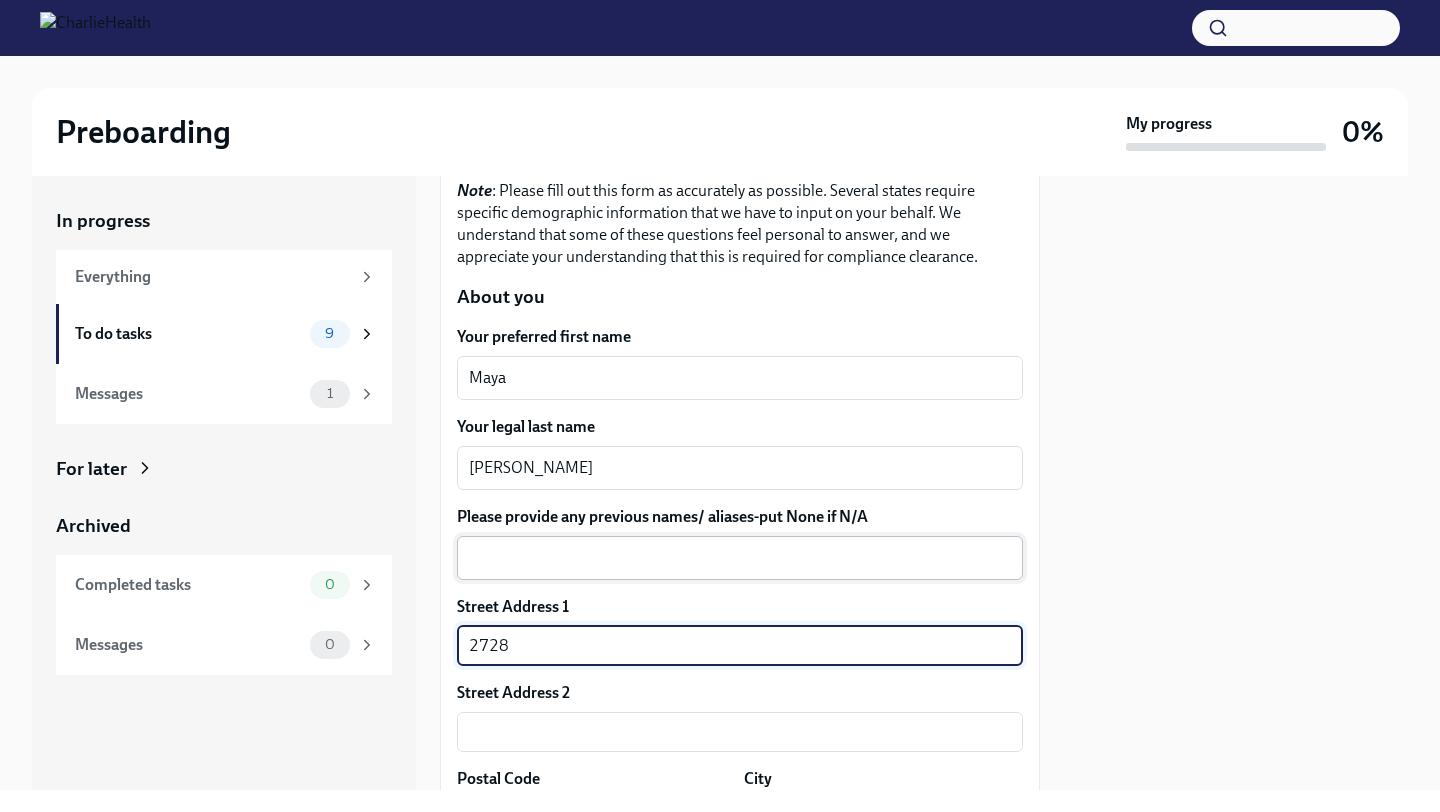 type on "[STREET_ADDRESS]" 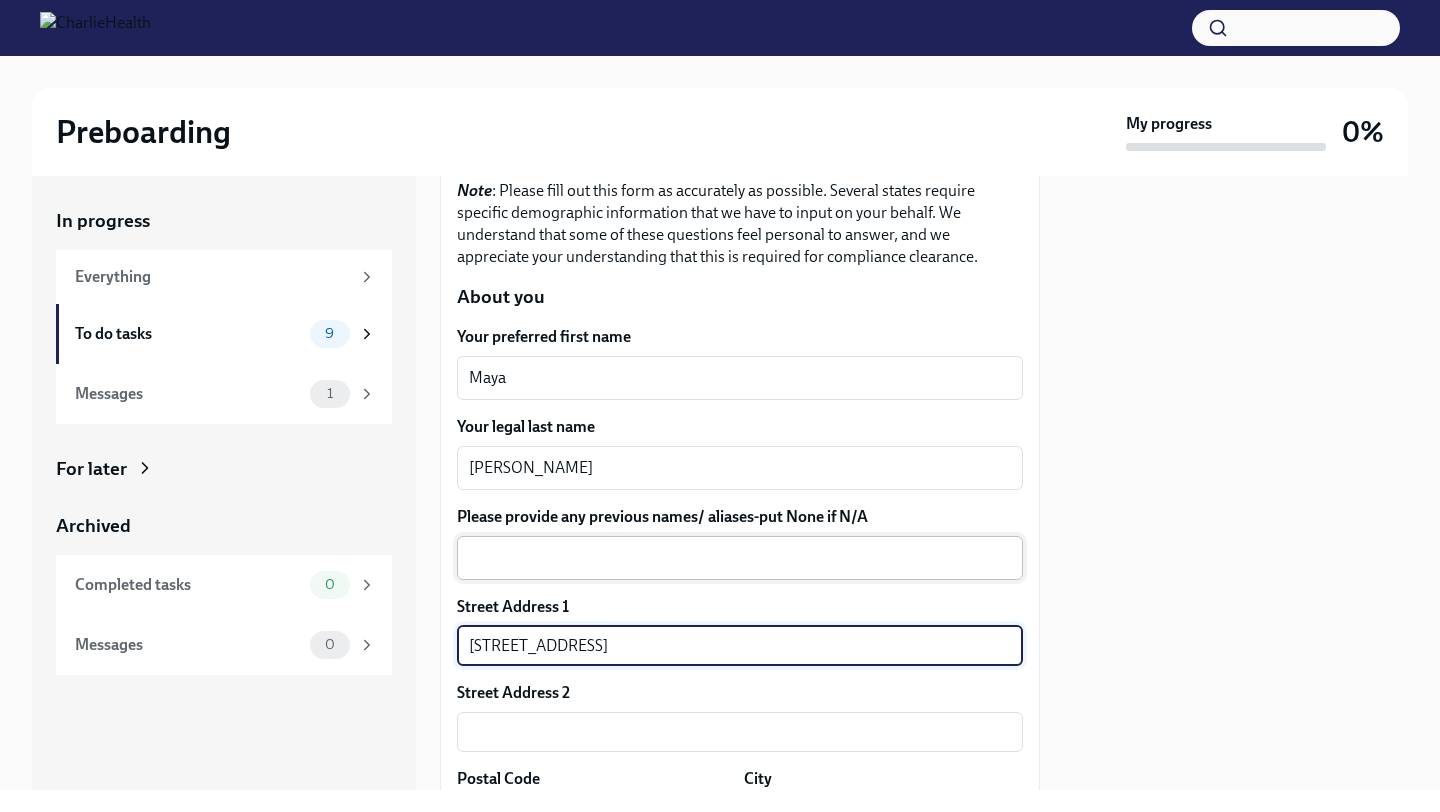 type on "Unit 335" 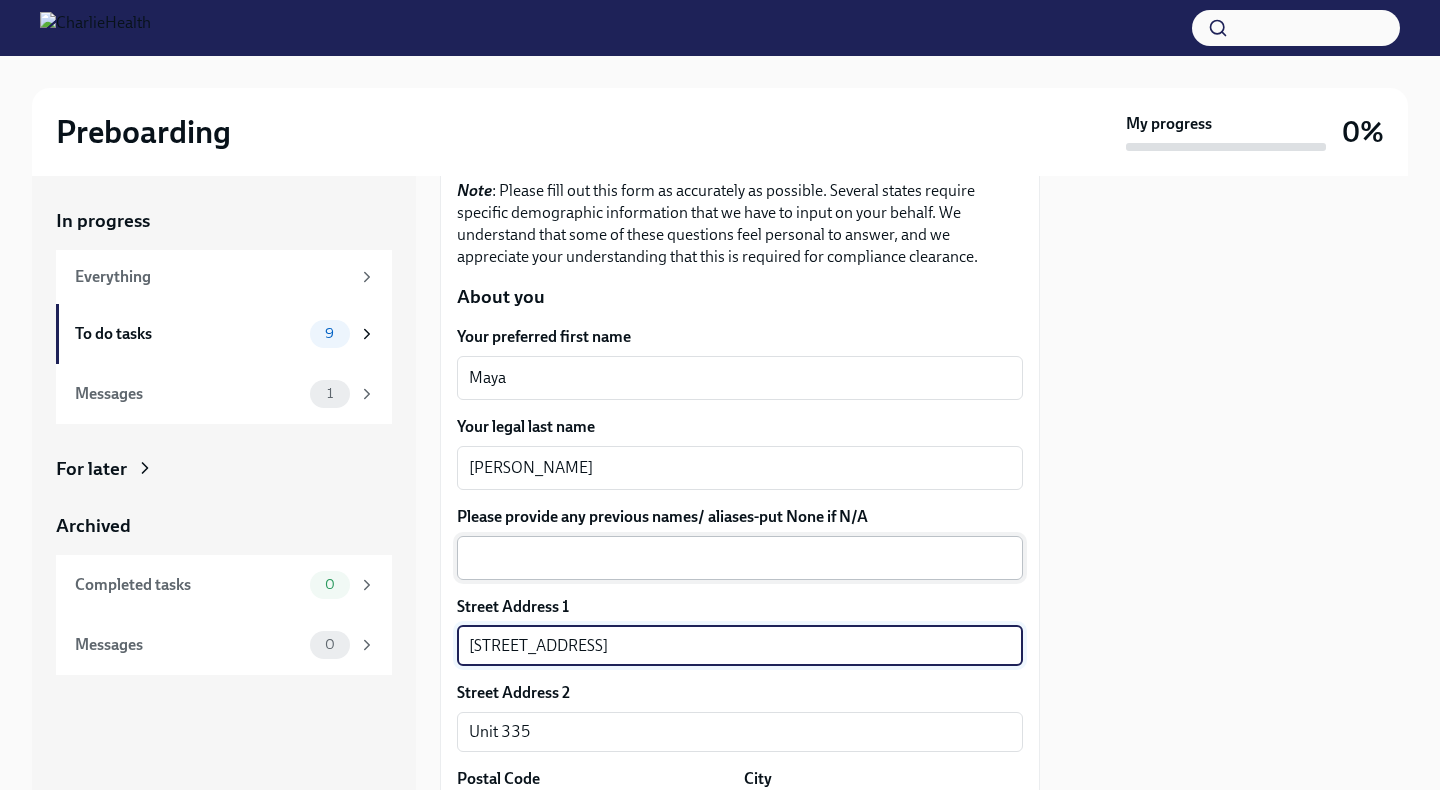 type on "11101" 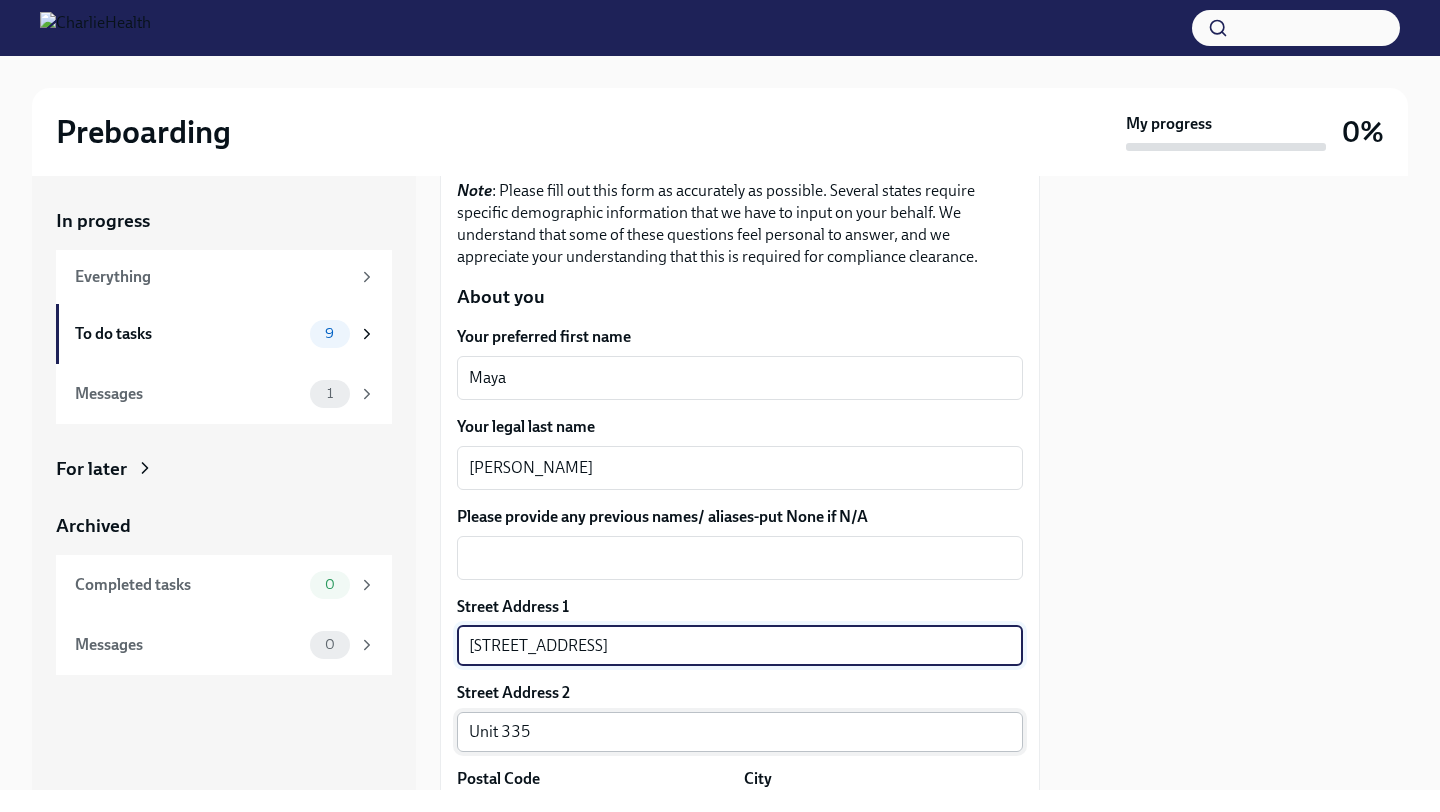 click on "Unit 335" at bounding box center [740, 732] 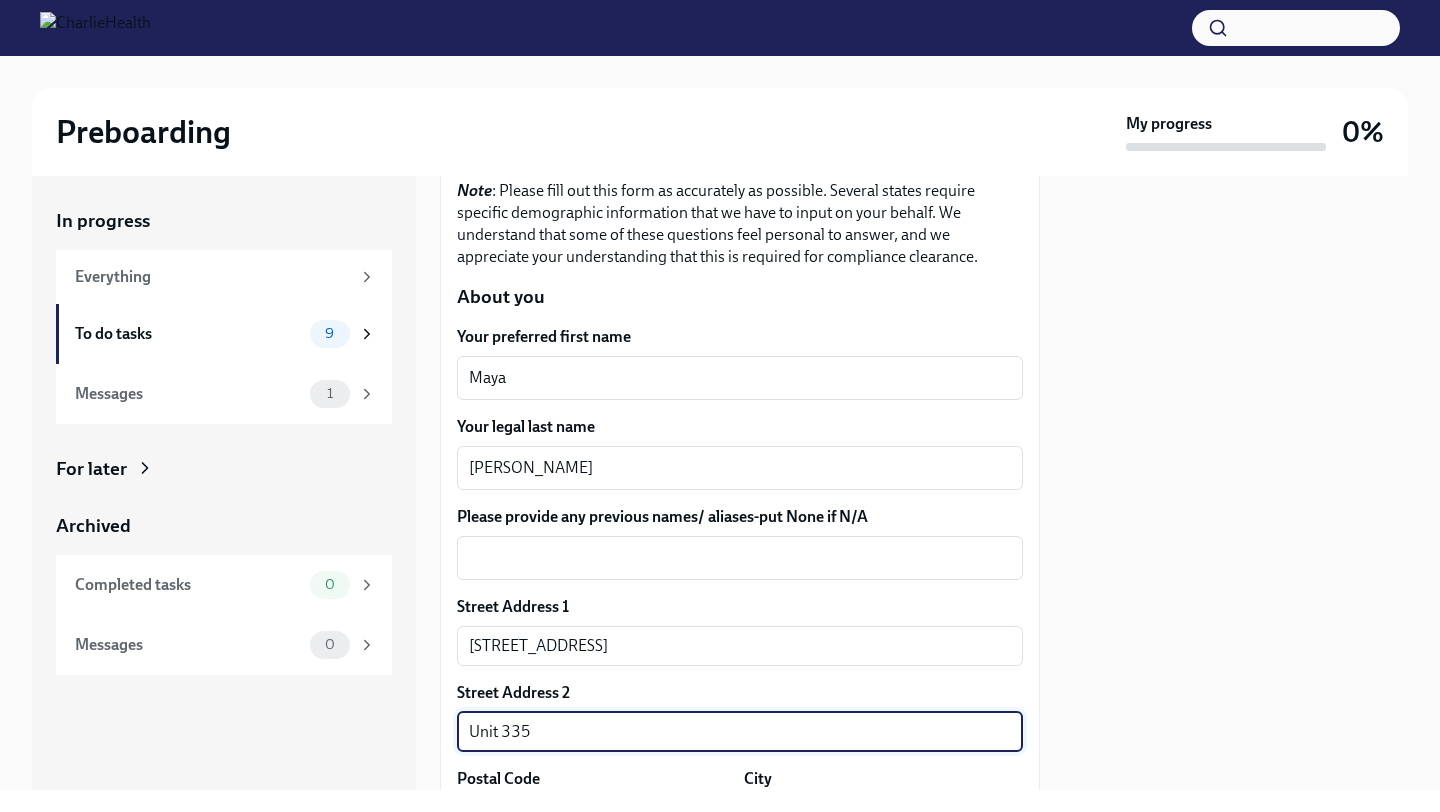 click on "Unit 335" at bounding box center (740, 732) 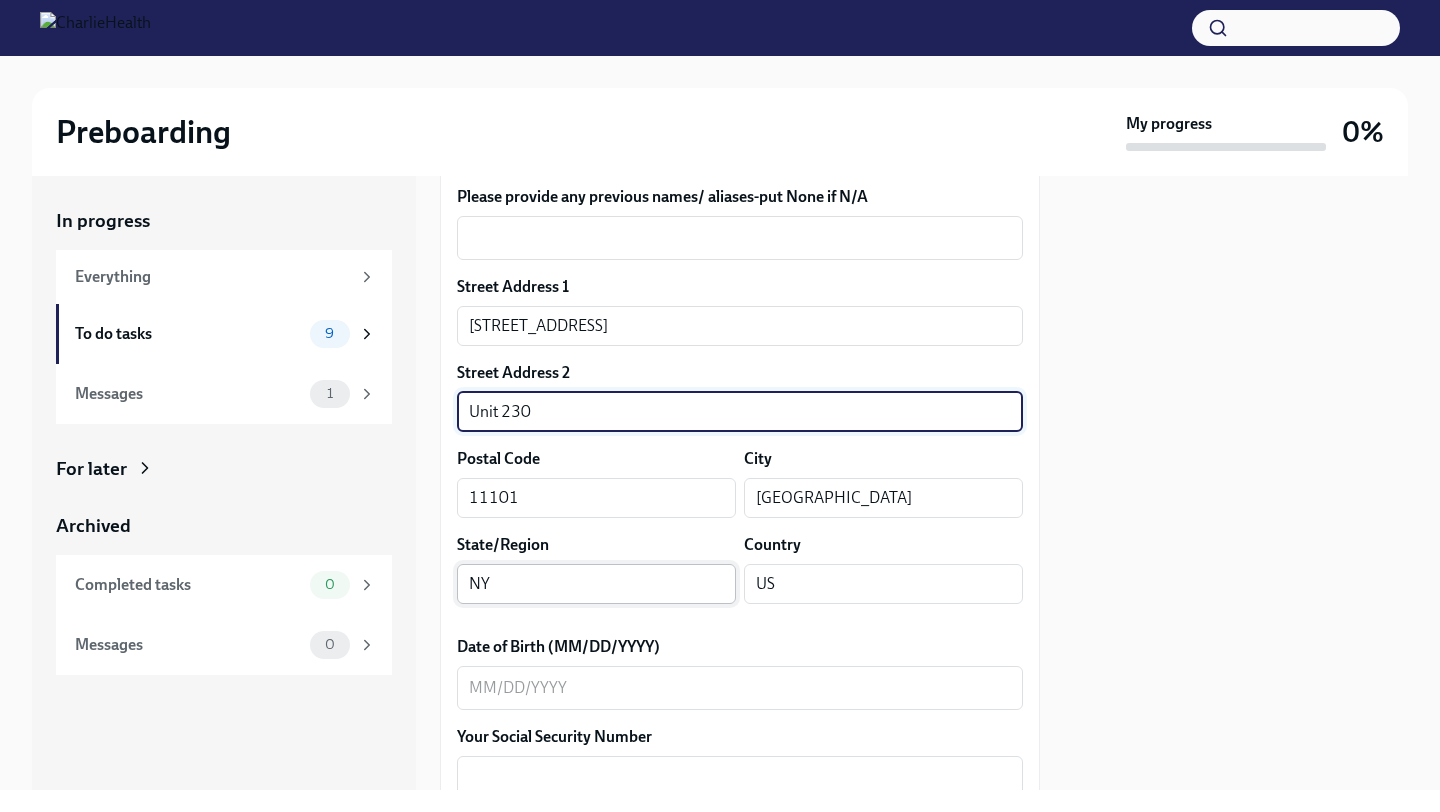 scroll, scrollTop: 590, scrollLeft: 0, axis: vertical 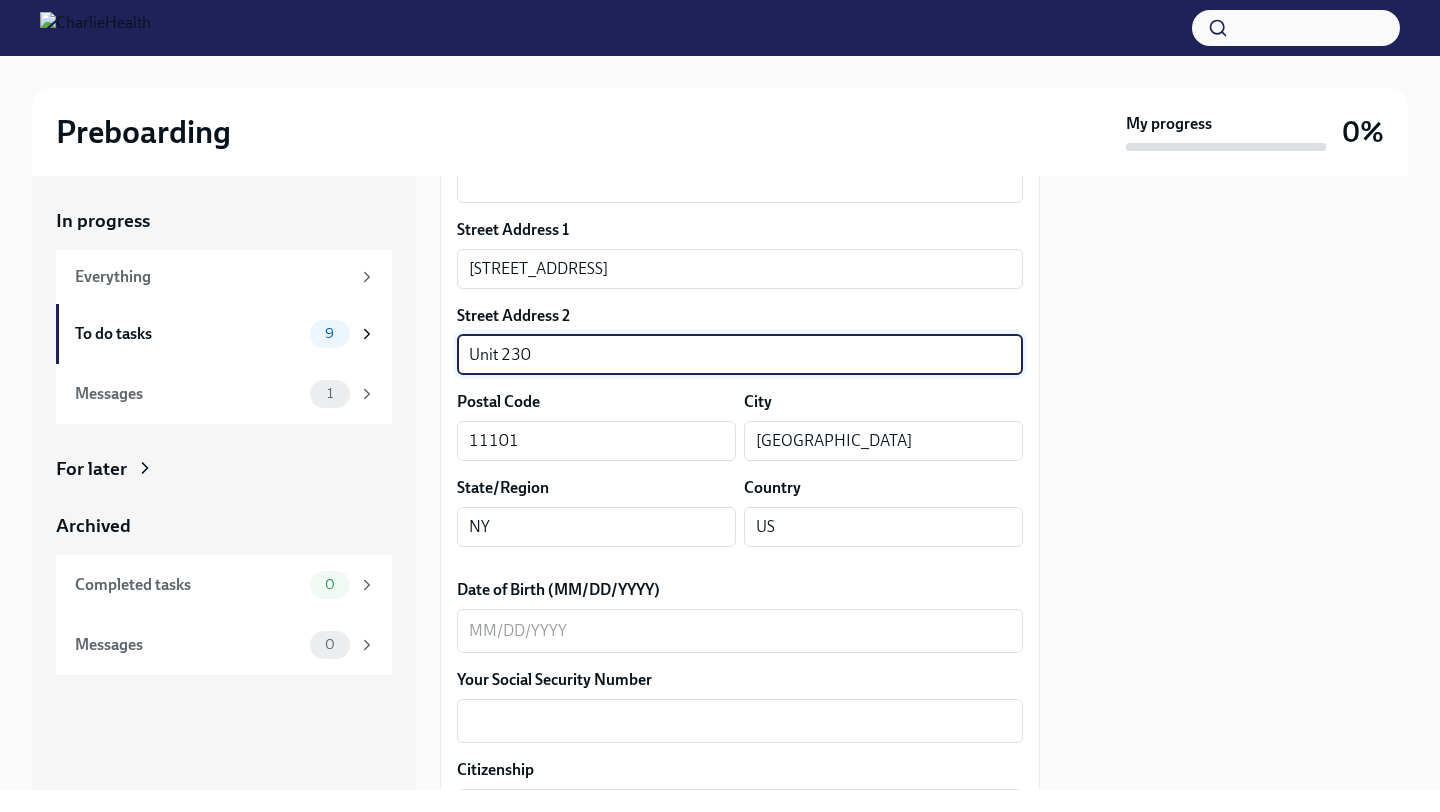 type on "Unit 230" 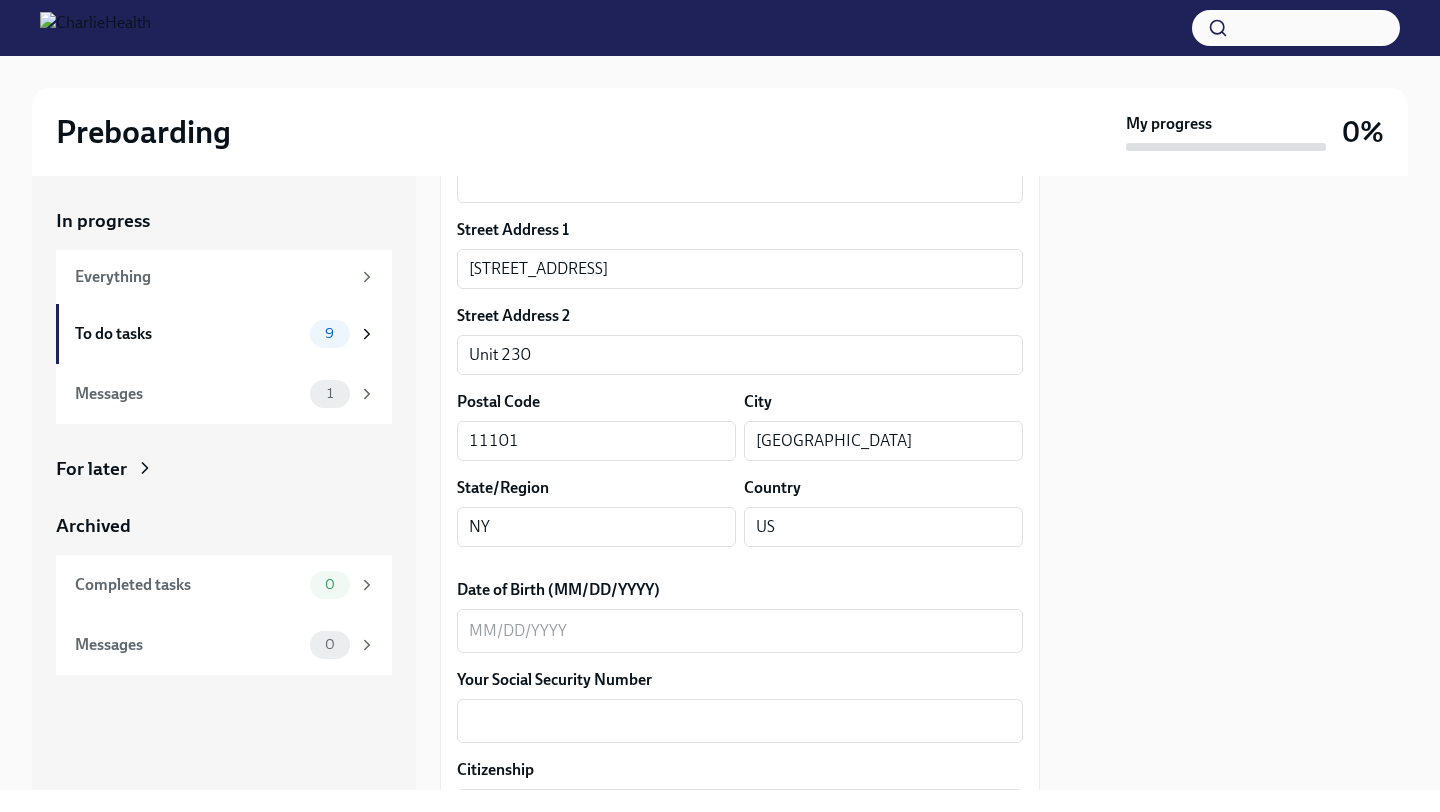 click on "Date of Birth (MM/DD/YYYY)" at bounding box center [740, 590] 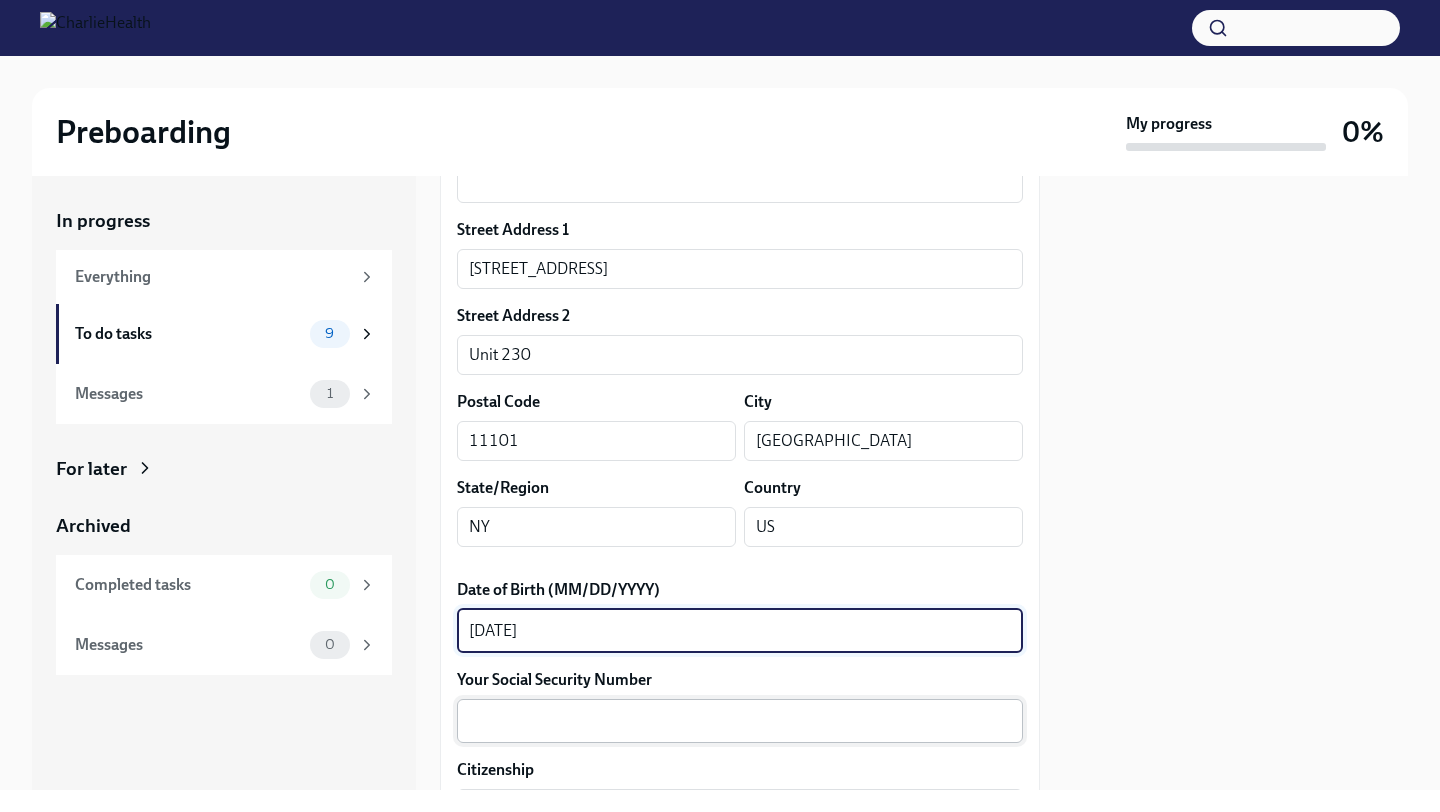 type on "[DATE]" 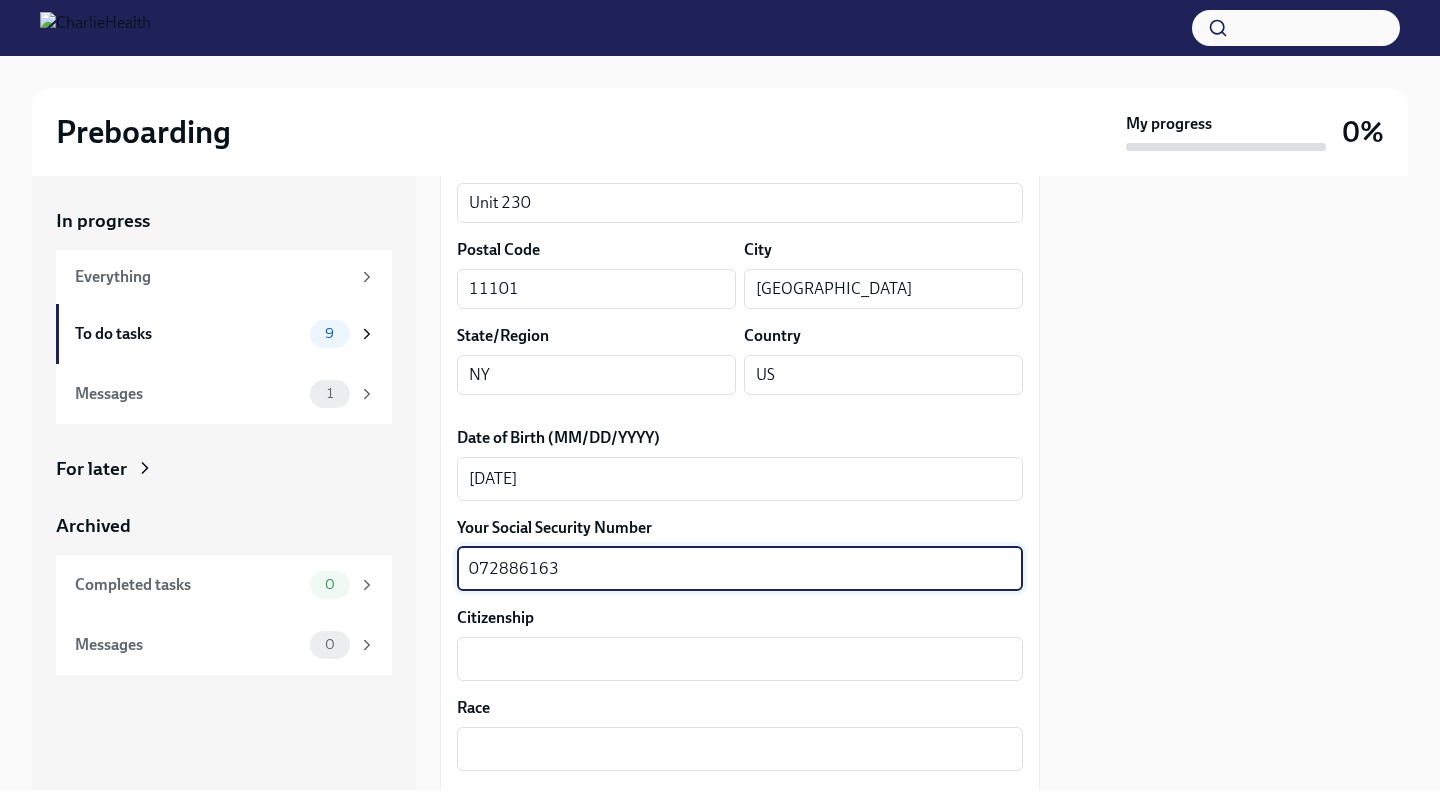scroll, scrollTop: 765, scrollLeft: 0, axis: vertical 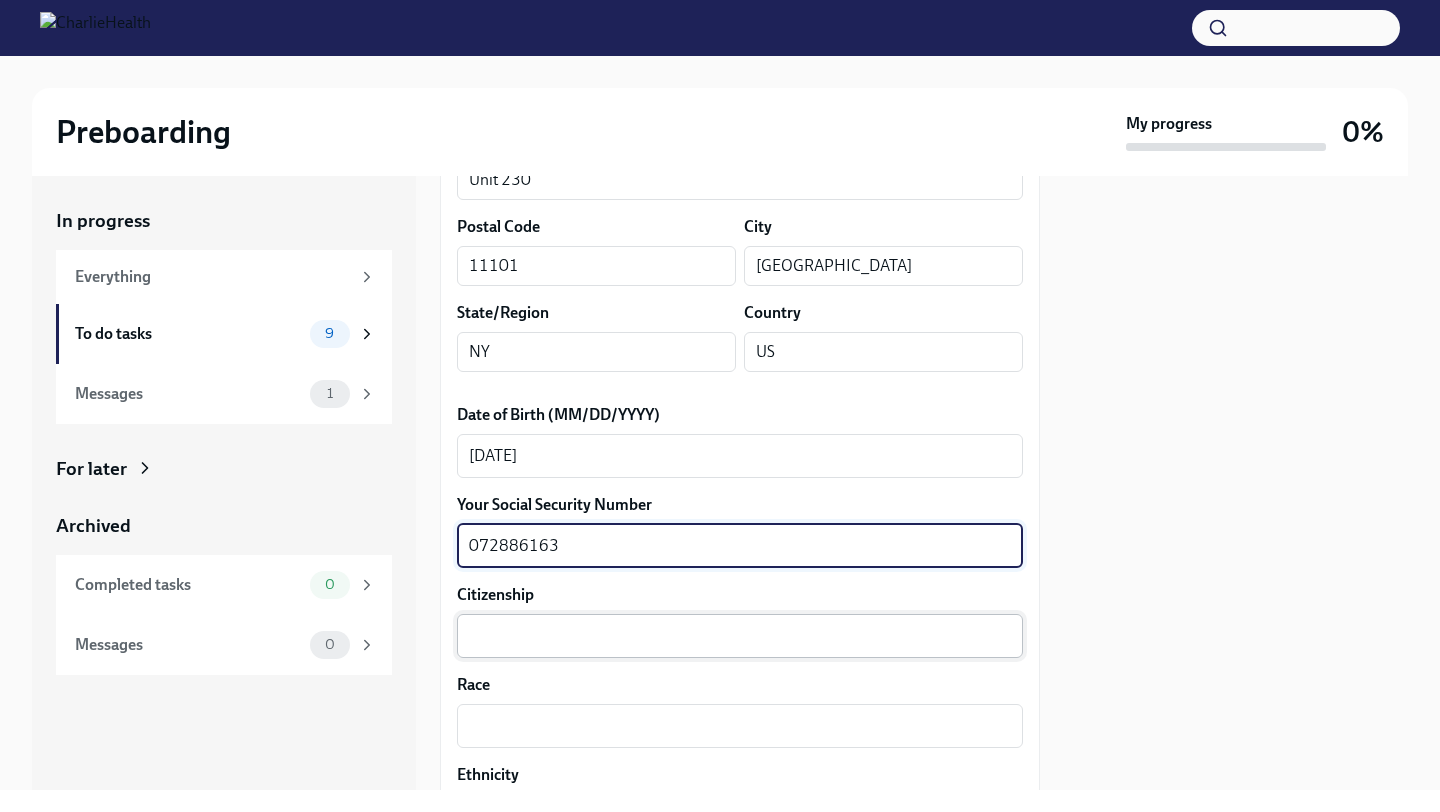 type on "072886163" 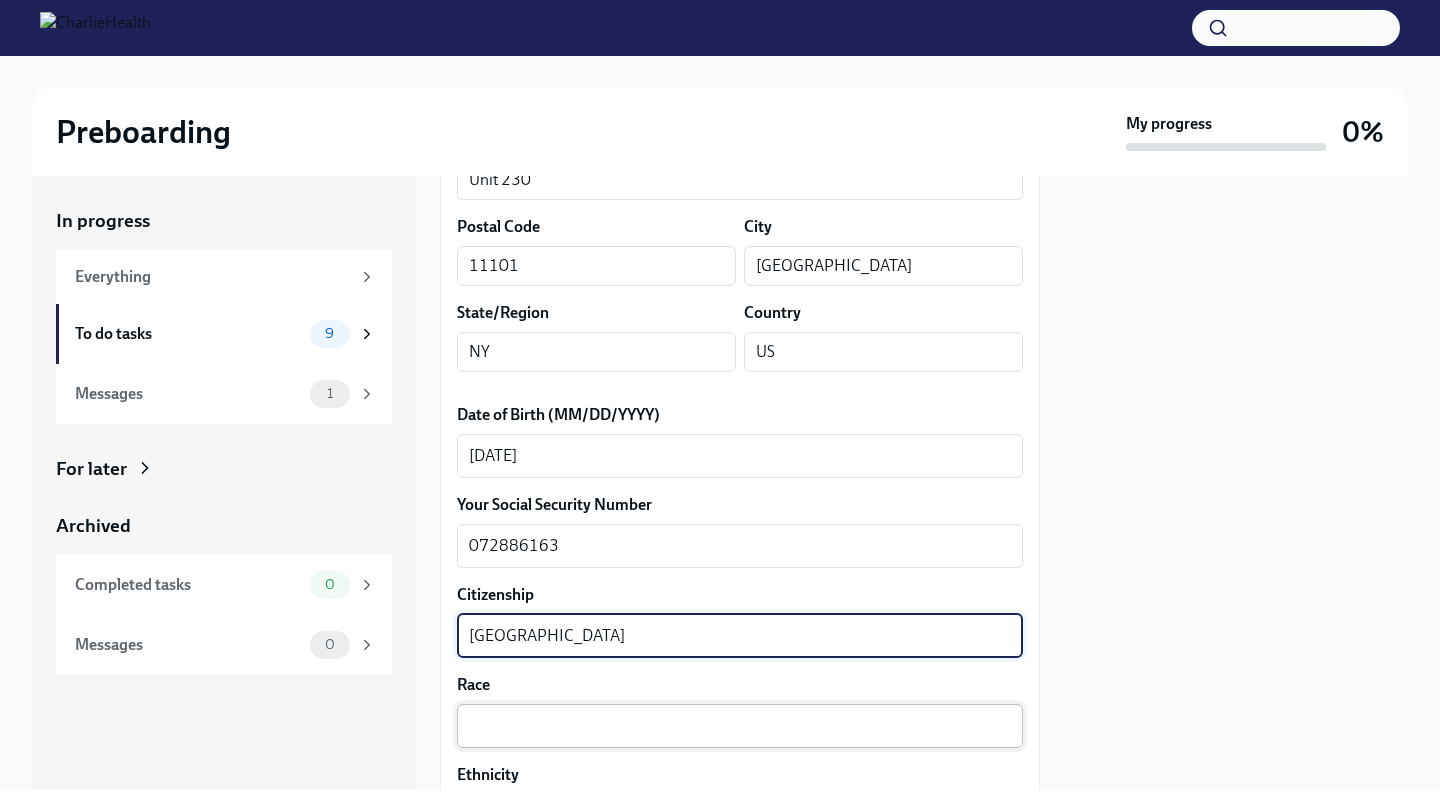 type on "[GEOGRAPHIC_DATA]" 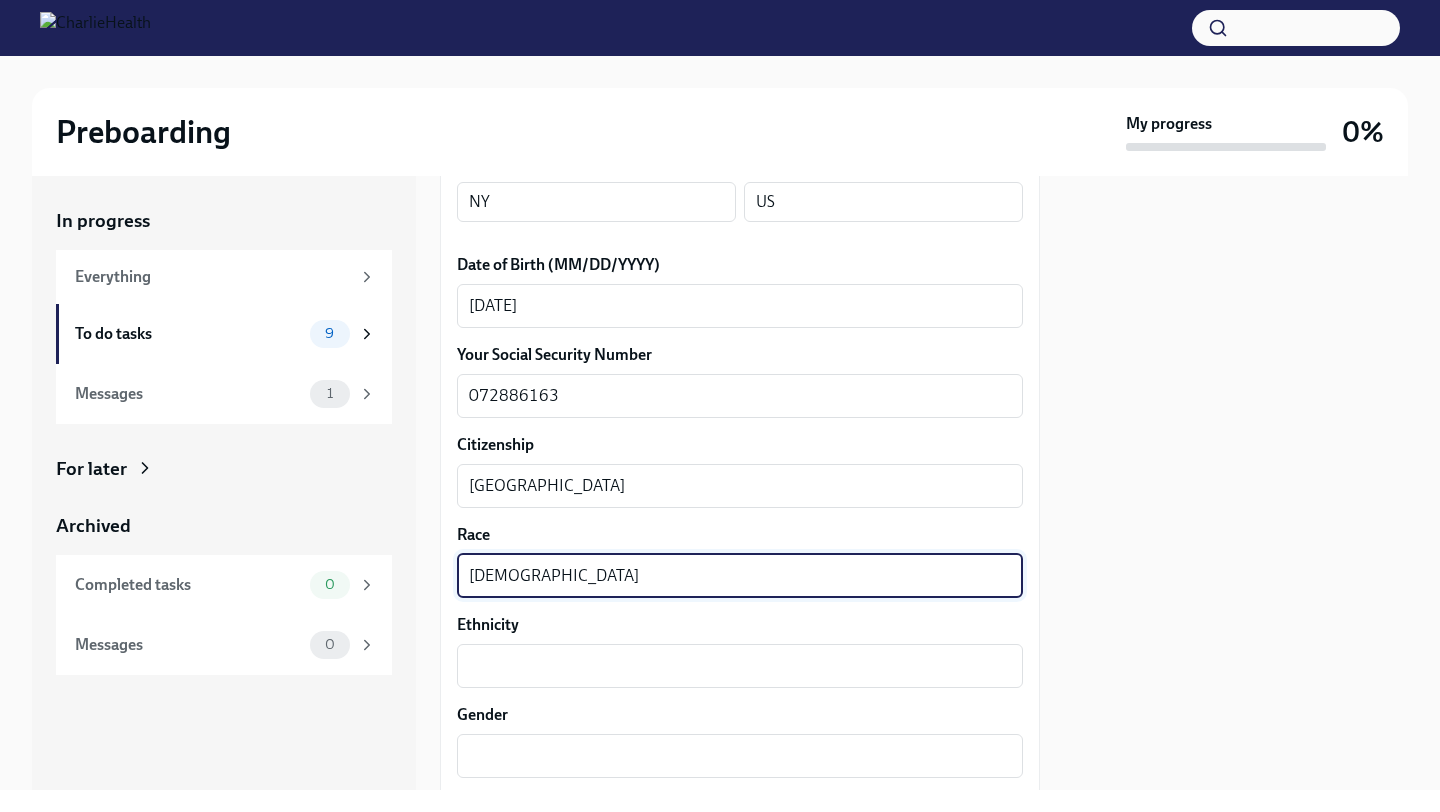 scroll, scrollTop: 954, scrollLeft: 0, axis: vertical 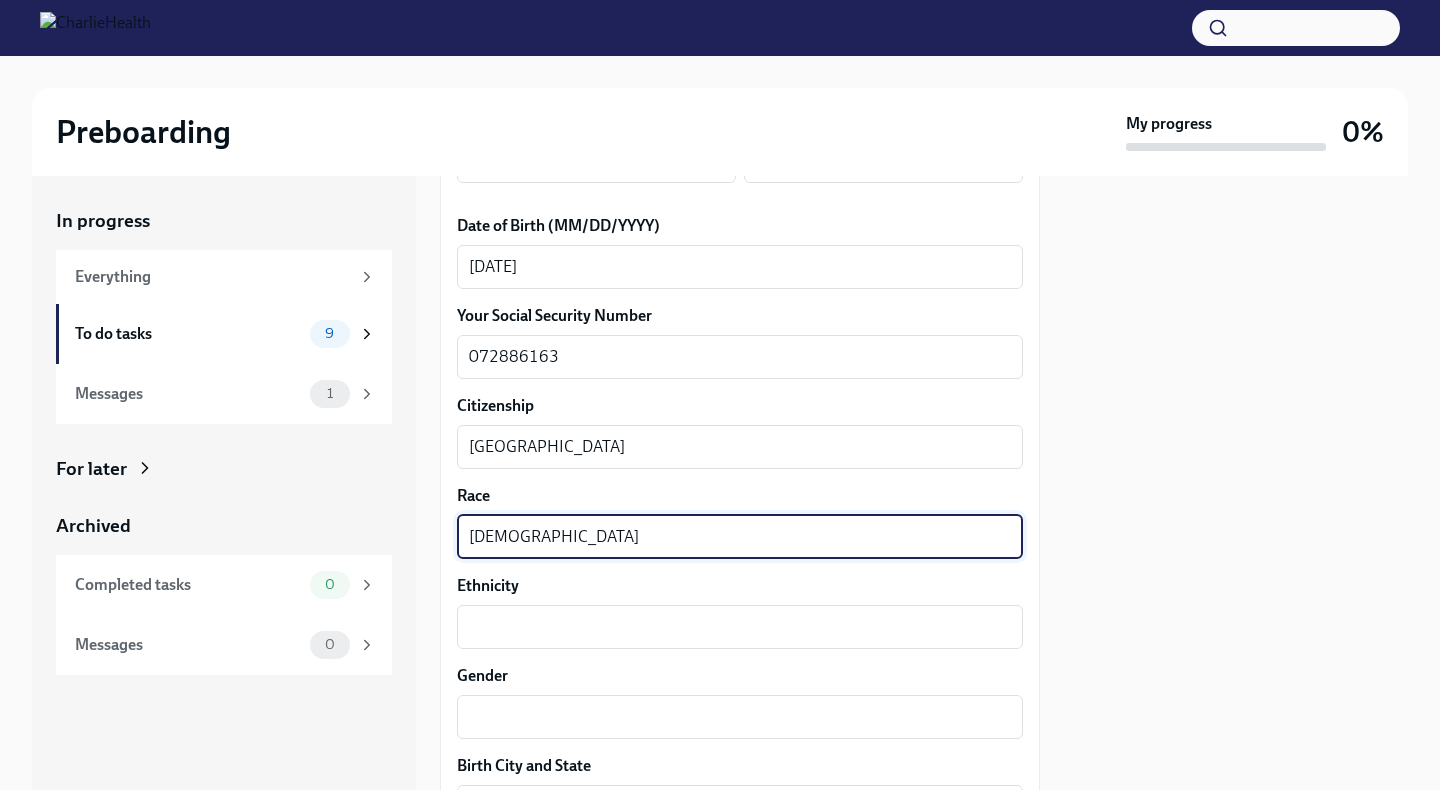 type on "[DEMOGRAPHIC_DATA]" 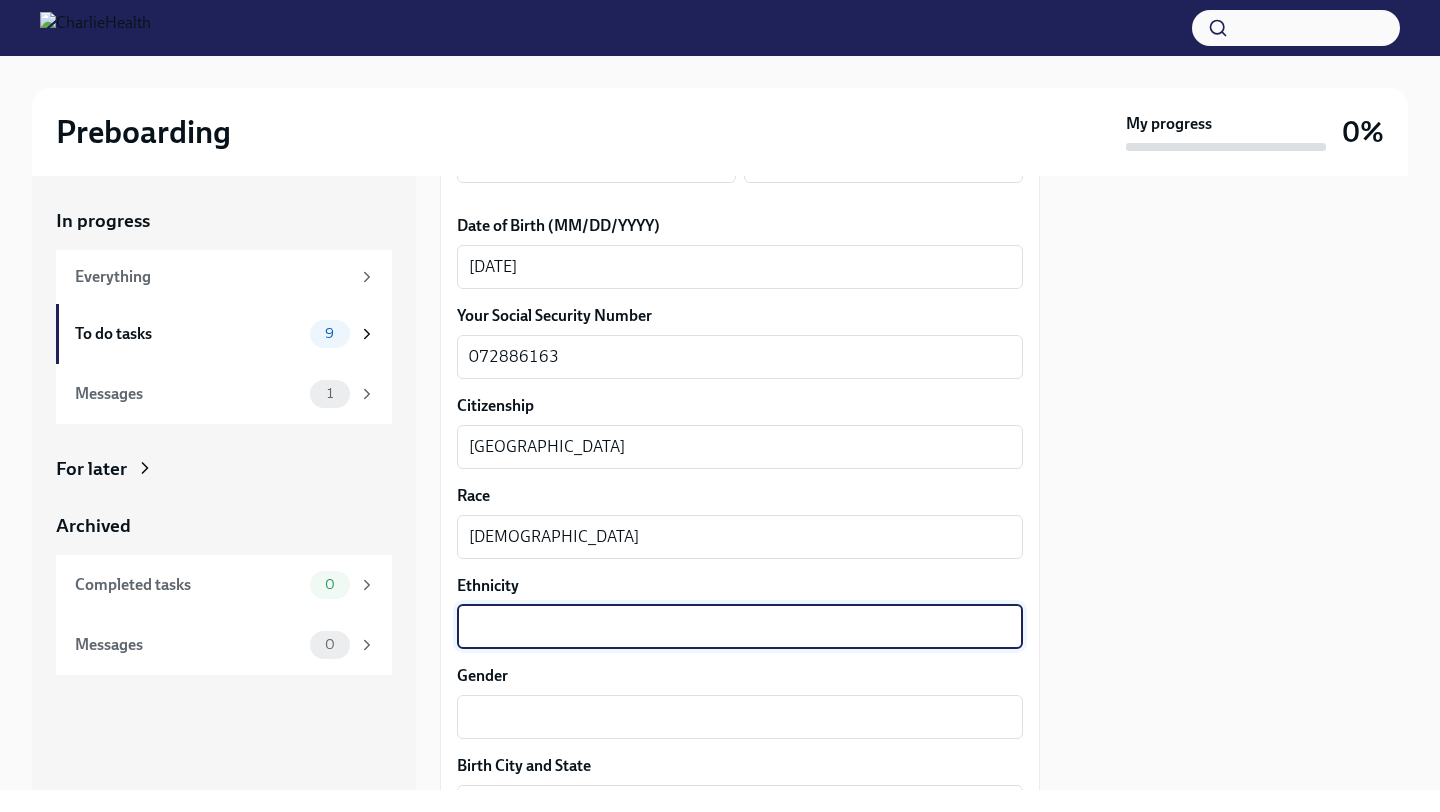 click on "Ethnicity" at bounding box center [740, 627] 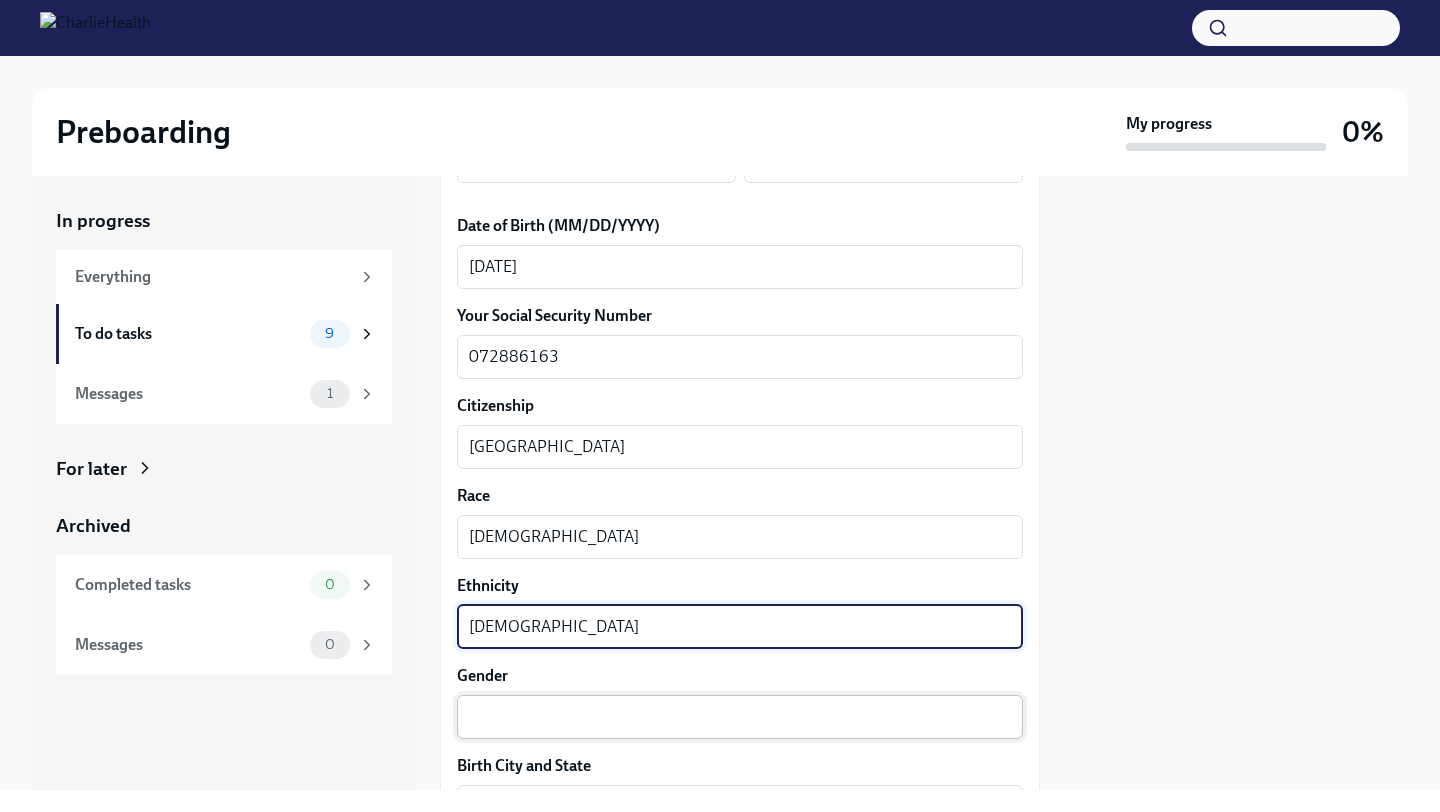 type on "[DEMOGRAPHIC_DATA]" 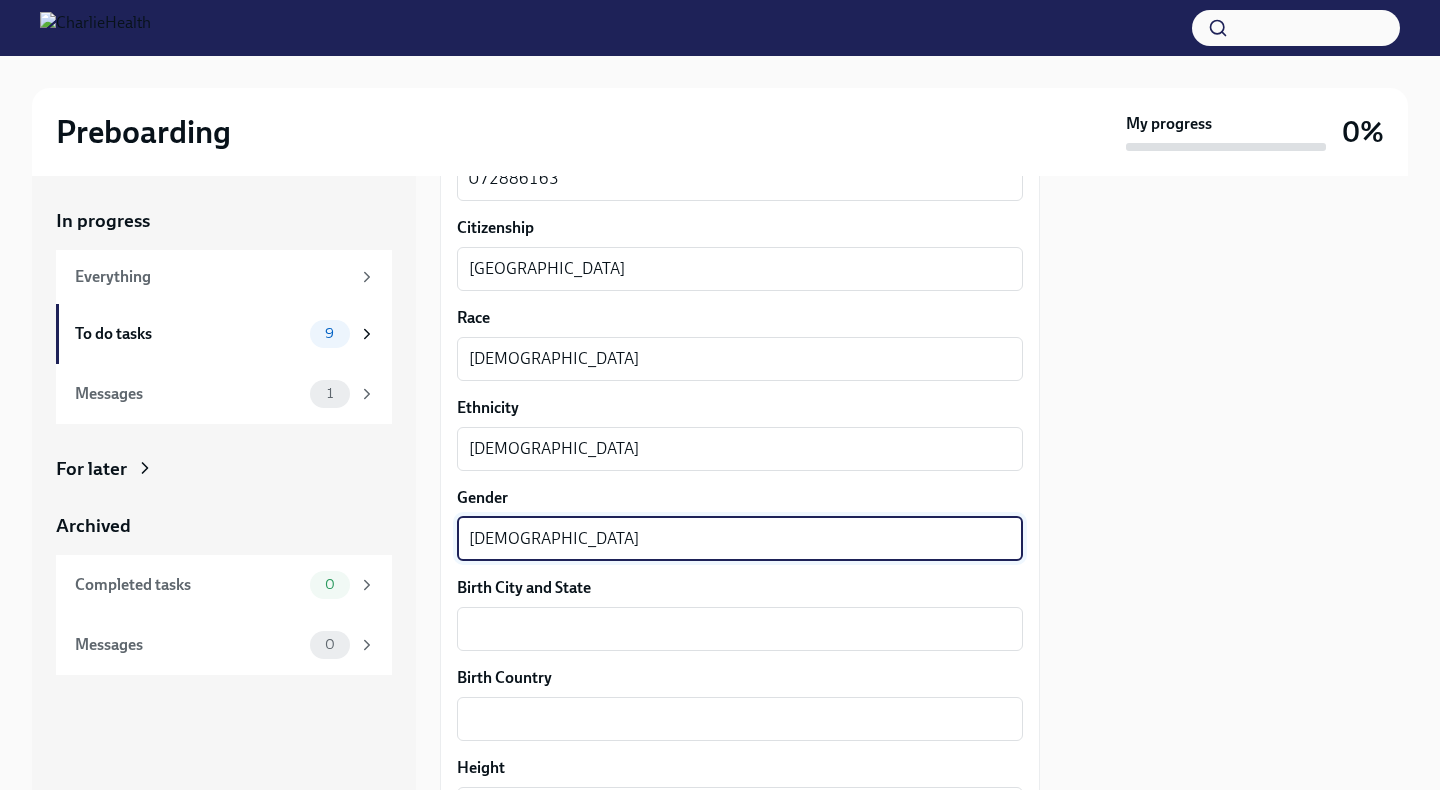scroll, scrollTop: 1189, scrollLeft: 0, axis: vertical 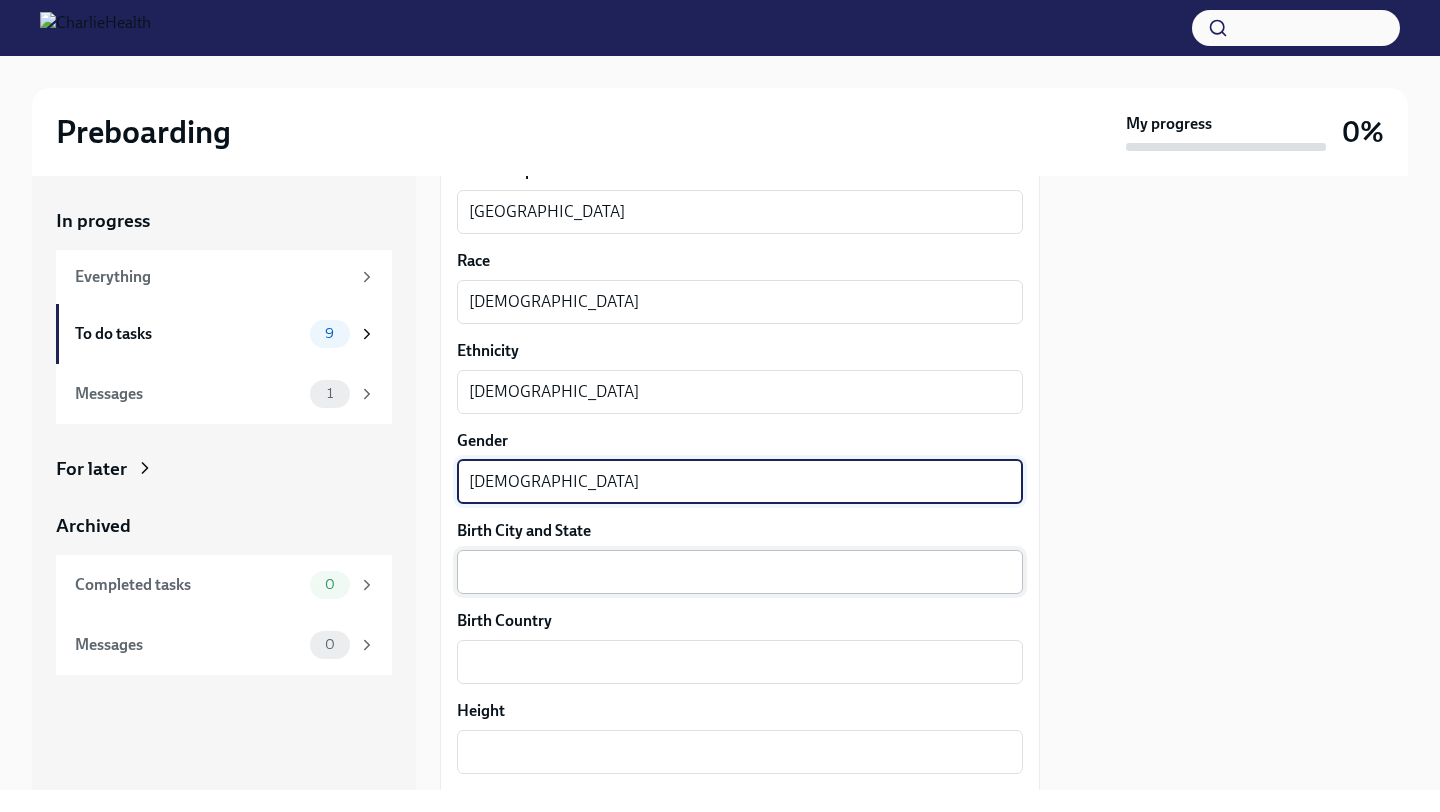 type on "[DEMOGRAPHIC_DATA]" 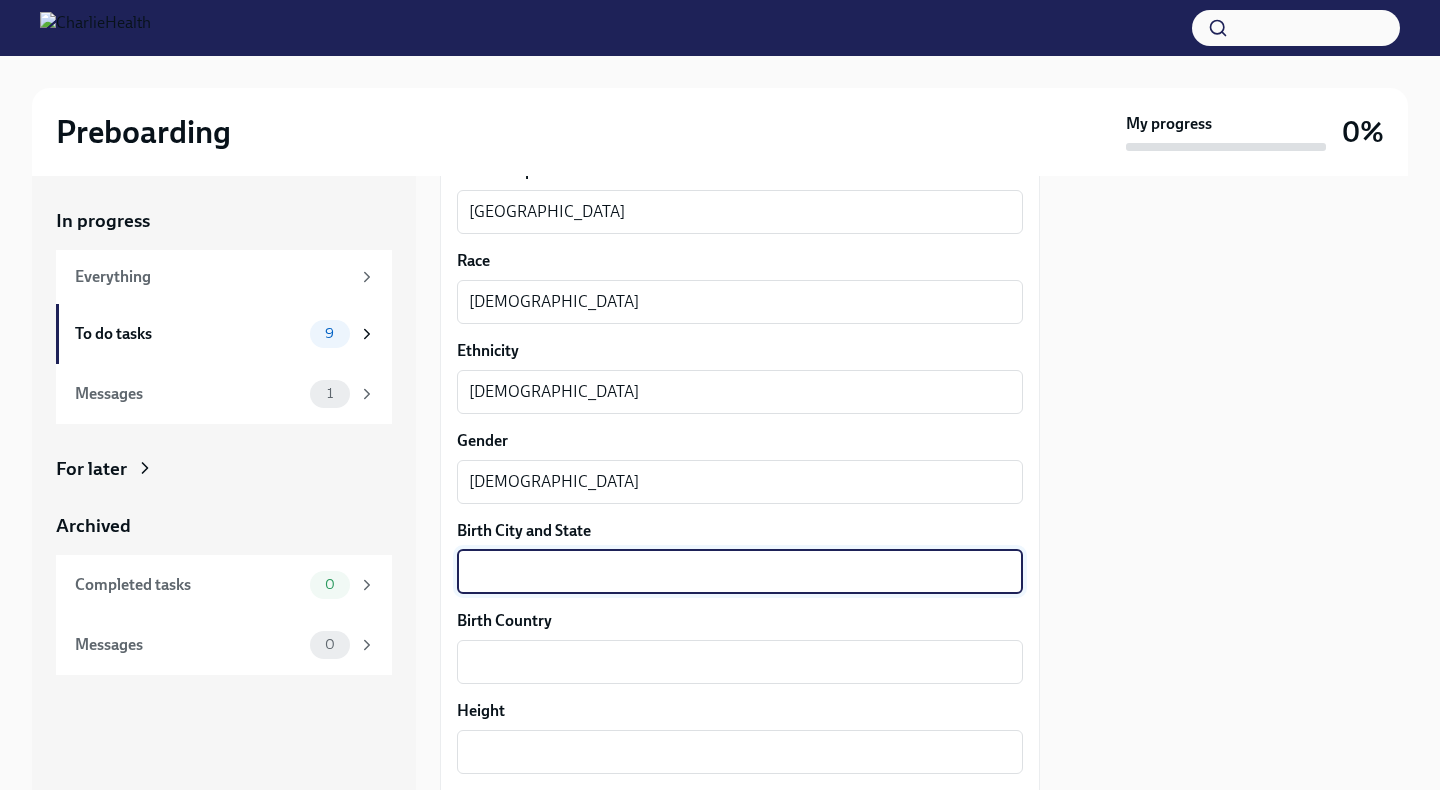click on "Birth City and State" at bounding box center (740, 572) 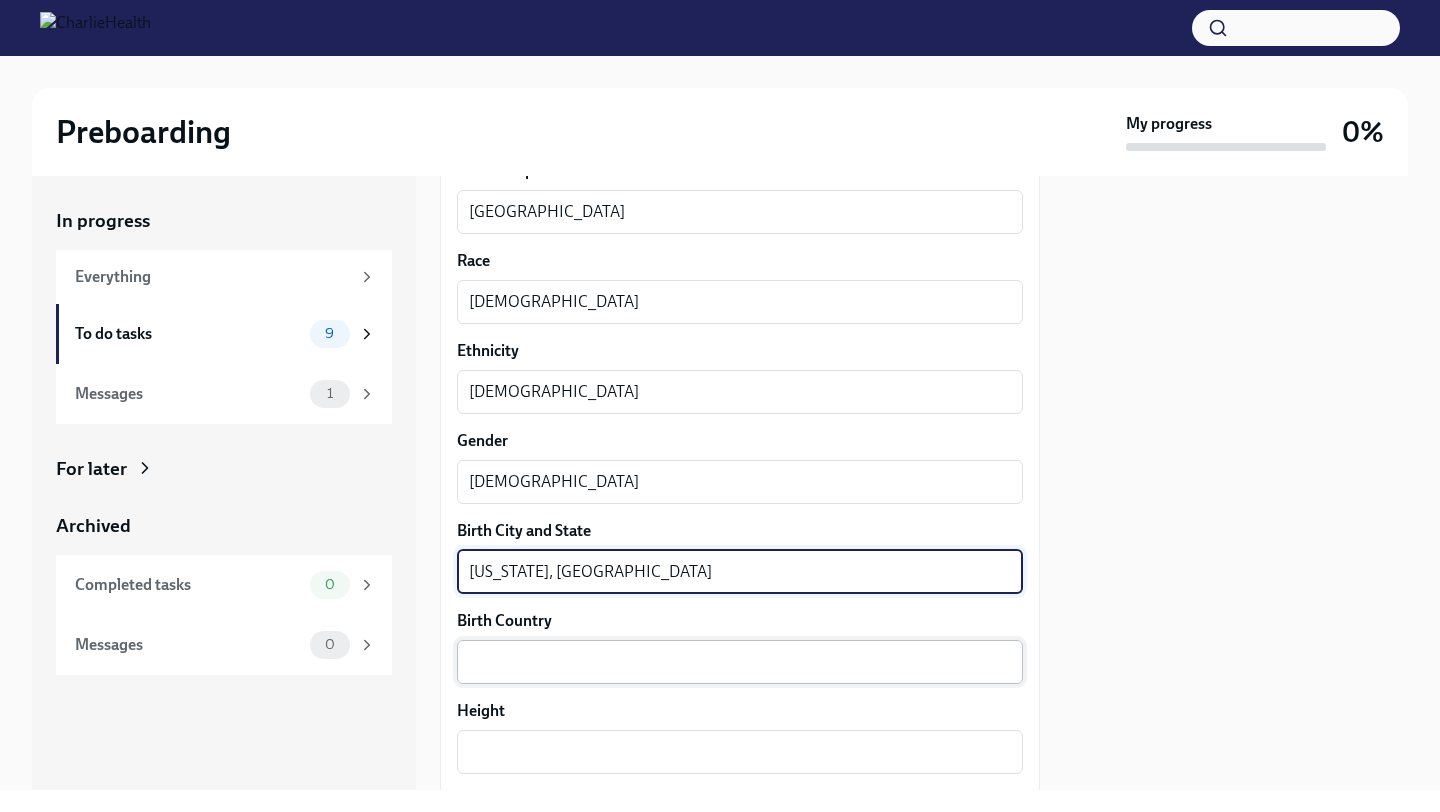 type on "[US_STATE], [GEOGRAPHIC_DATA]" 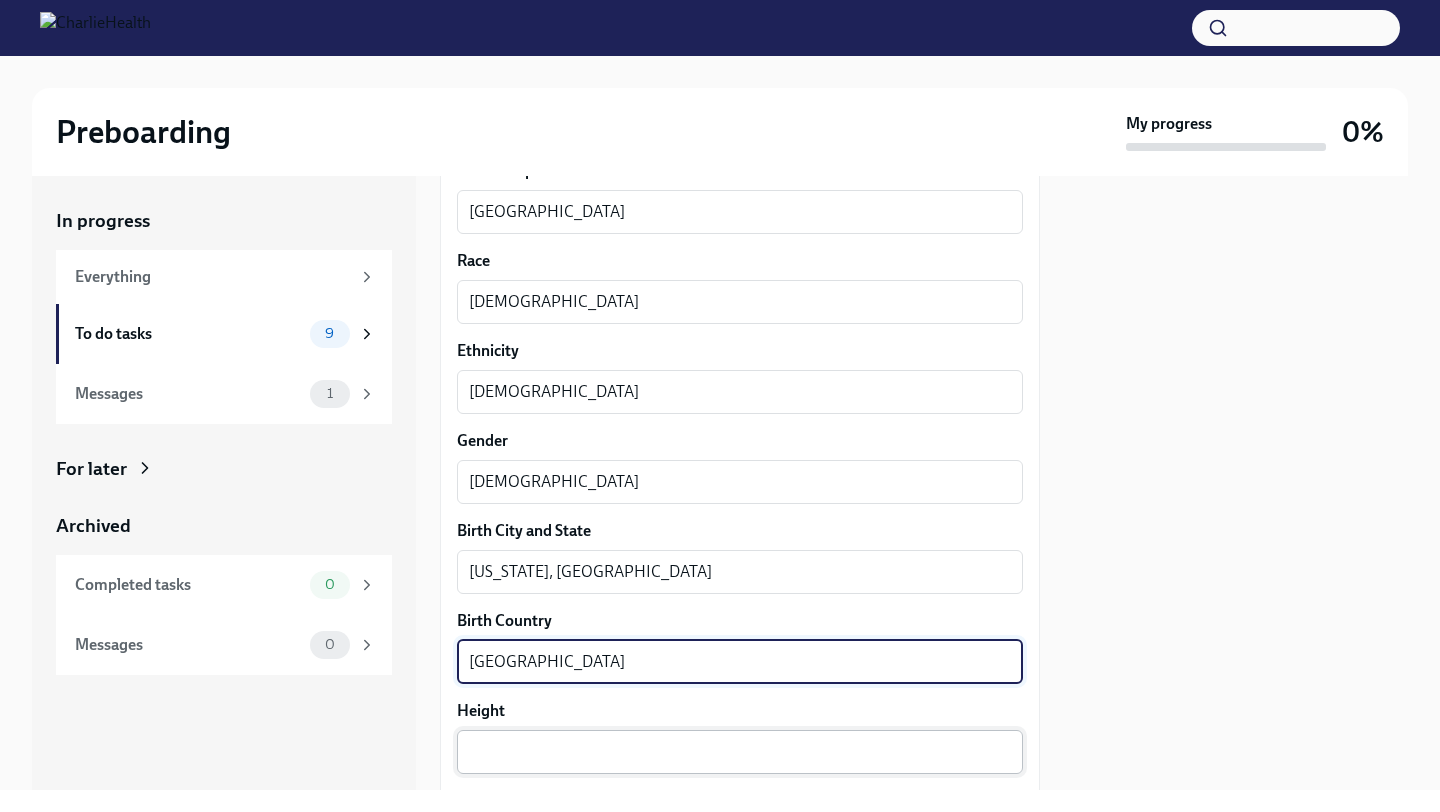type on "[GEOGRAPHIC_DATA]" 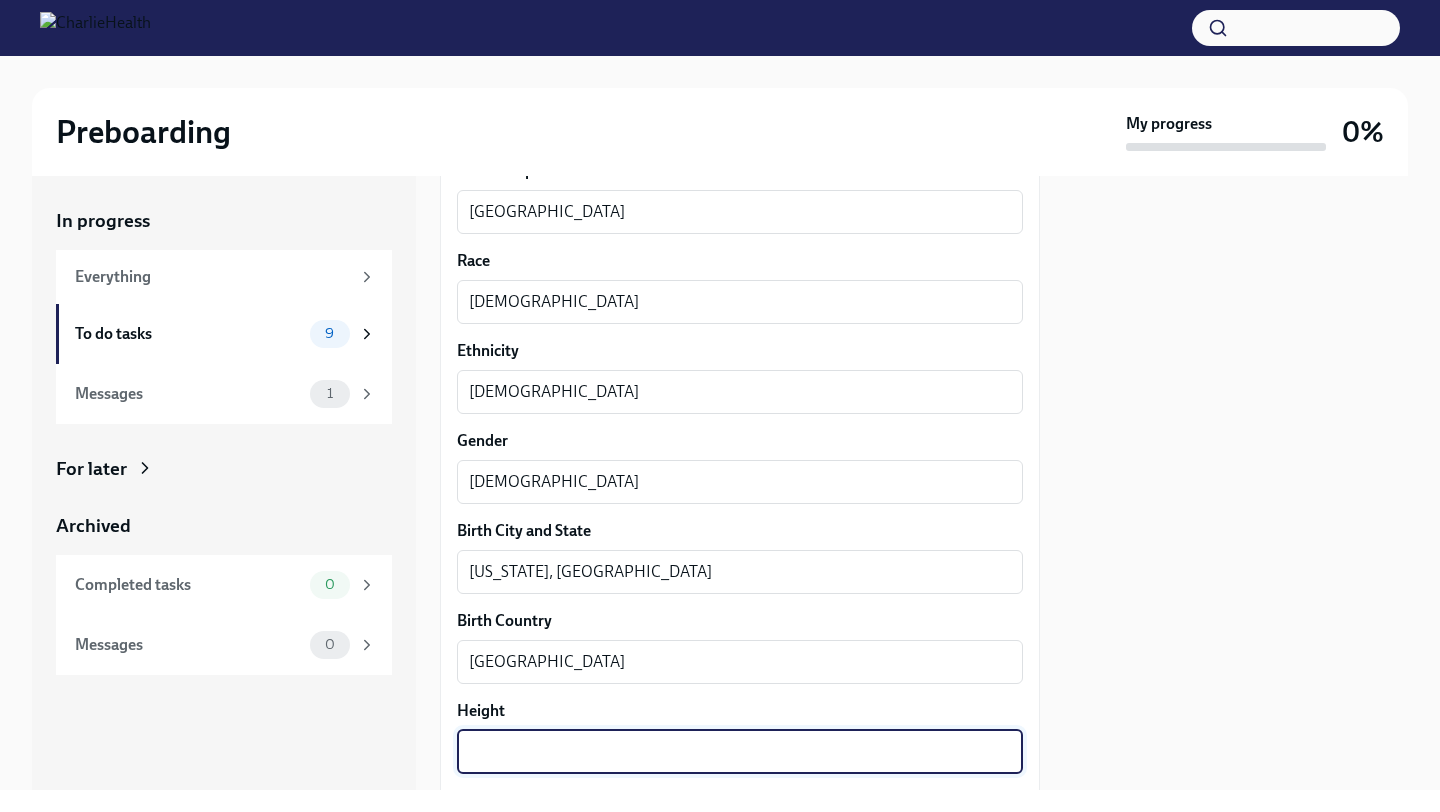 click on "Height" at bounding box center [740, 752] 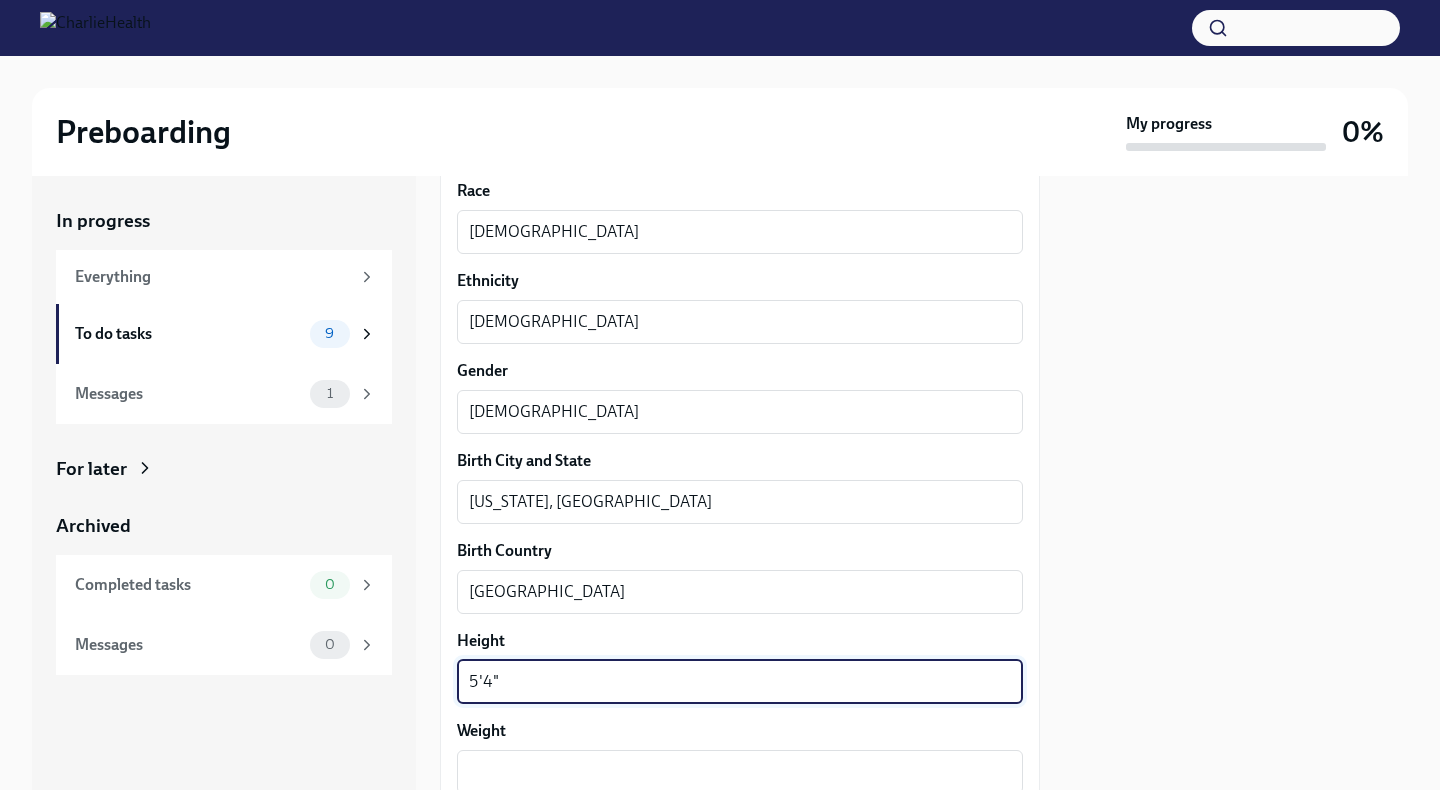scroll, scrollTop: 1319, scrollLeft: 0, axis: vertical 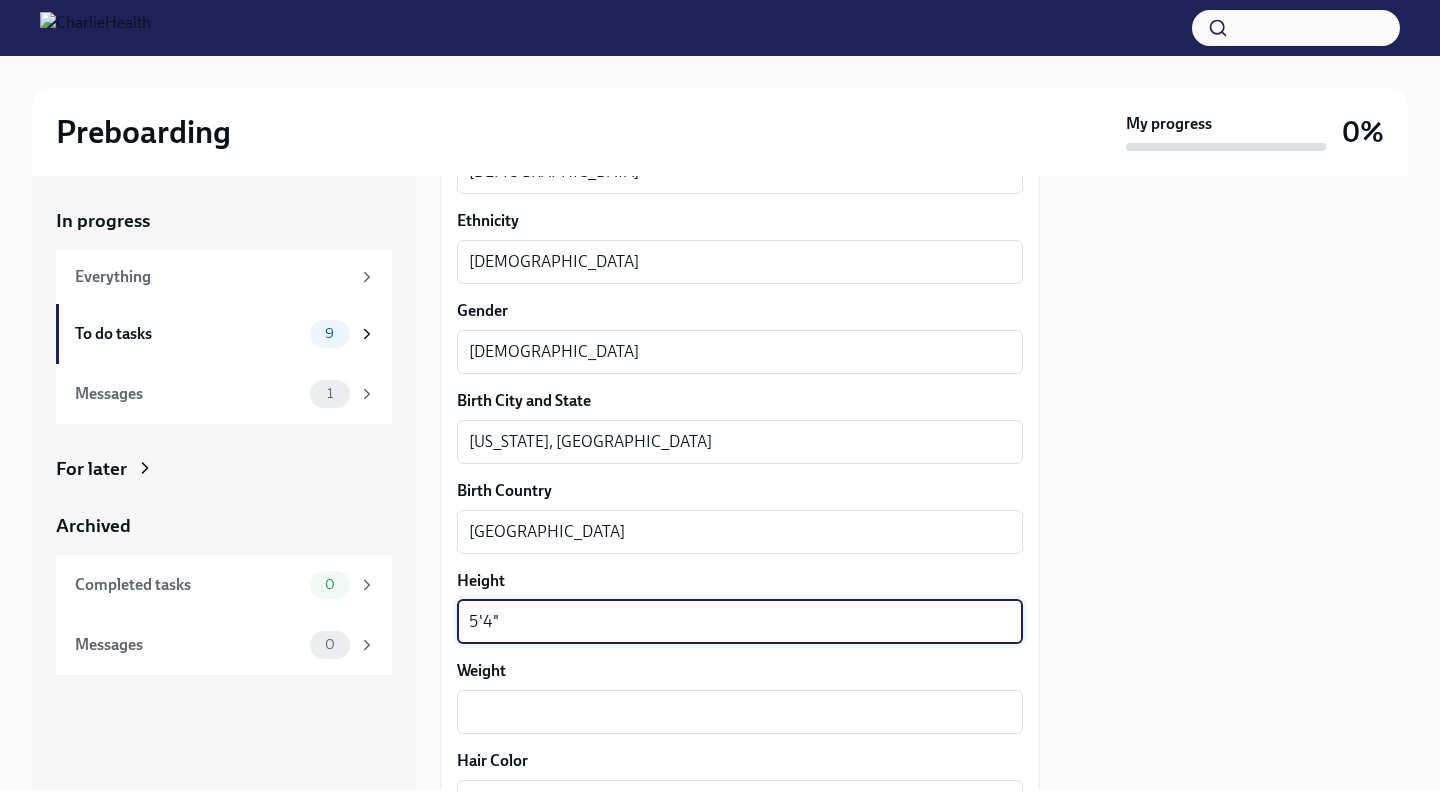 type on "5'4"" 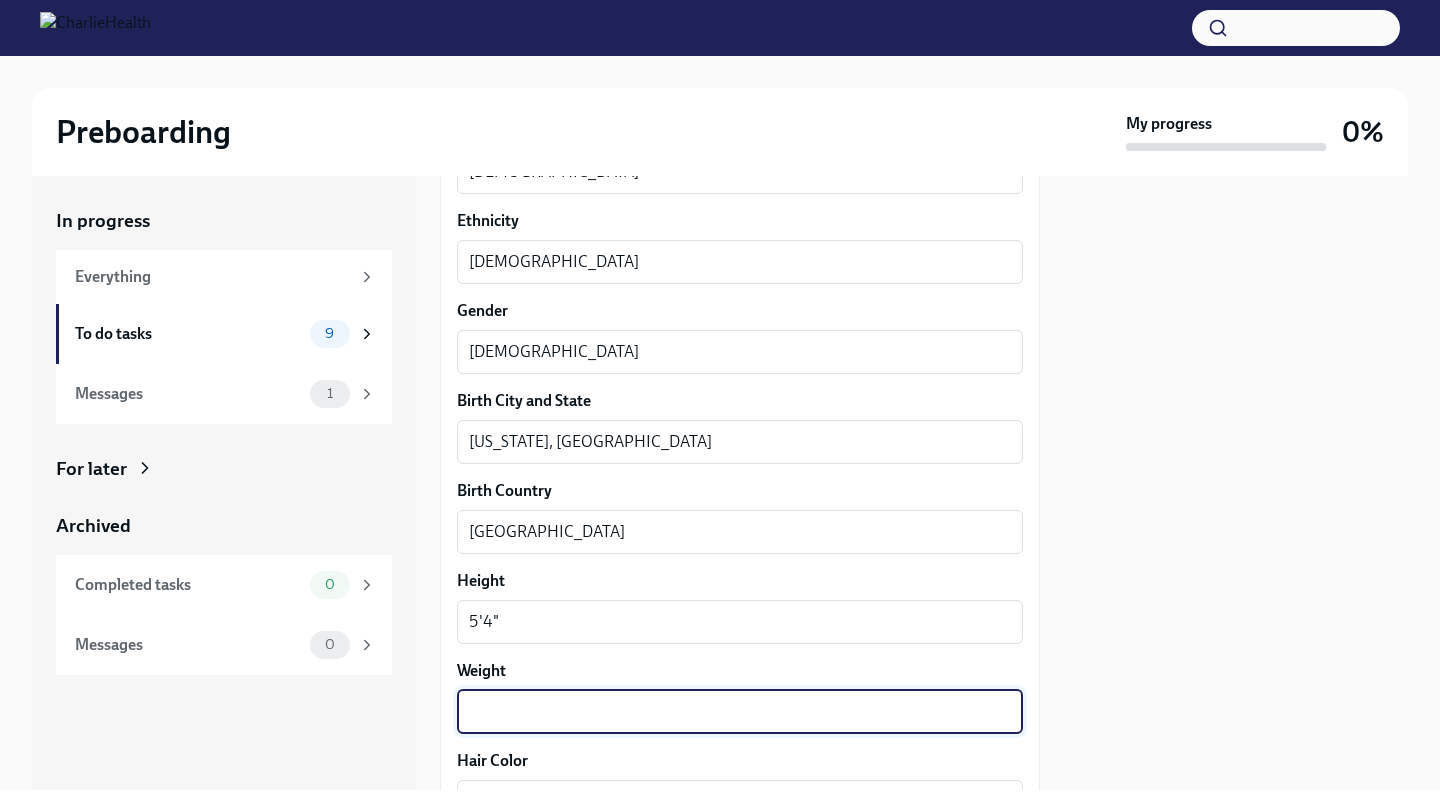 click on "Weight" at bounding box center [740, 712] 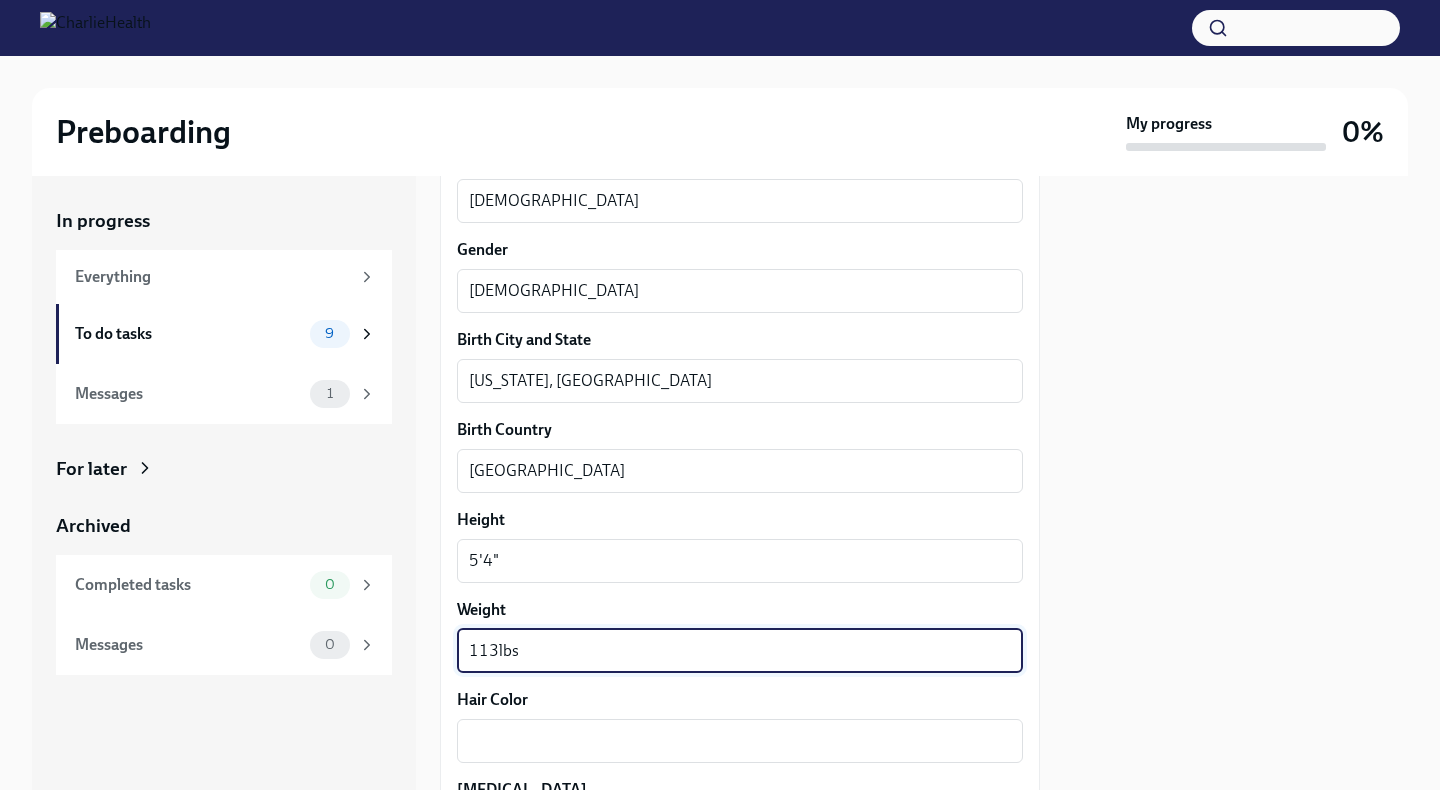 scroll, scrollTop: 1471, scrollLeft: 0, axis: vertical 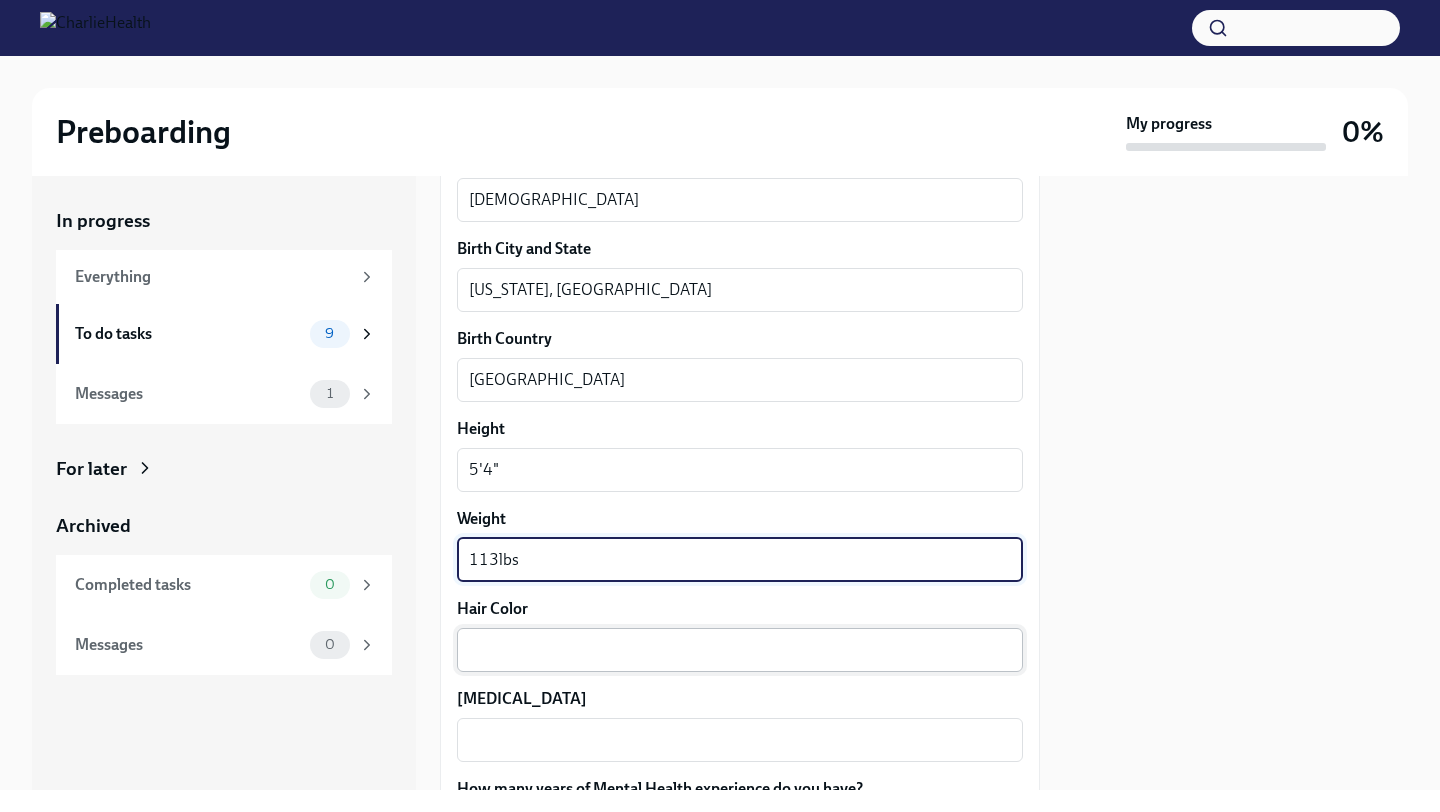 type on "113lbs" 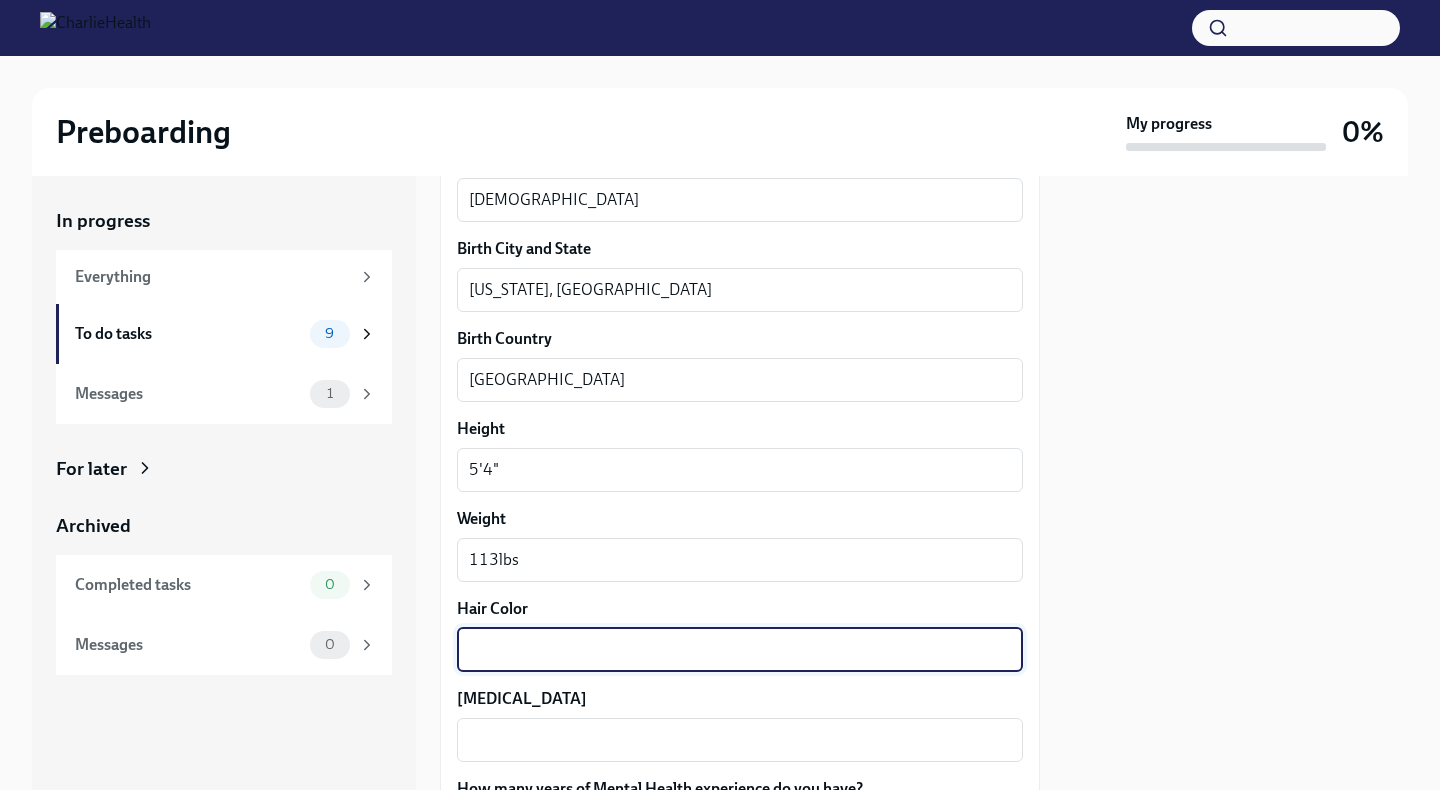 click on "Hair Color" at bounding box center (740, 650) 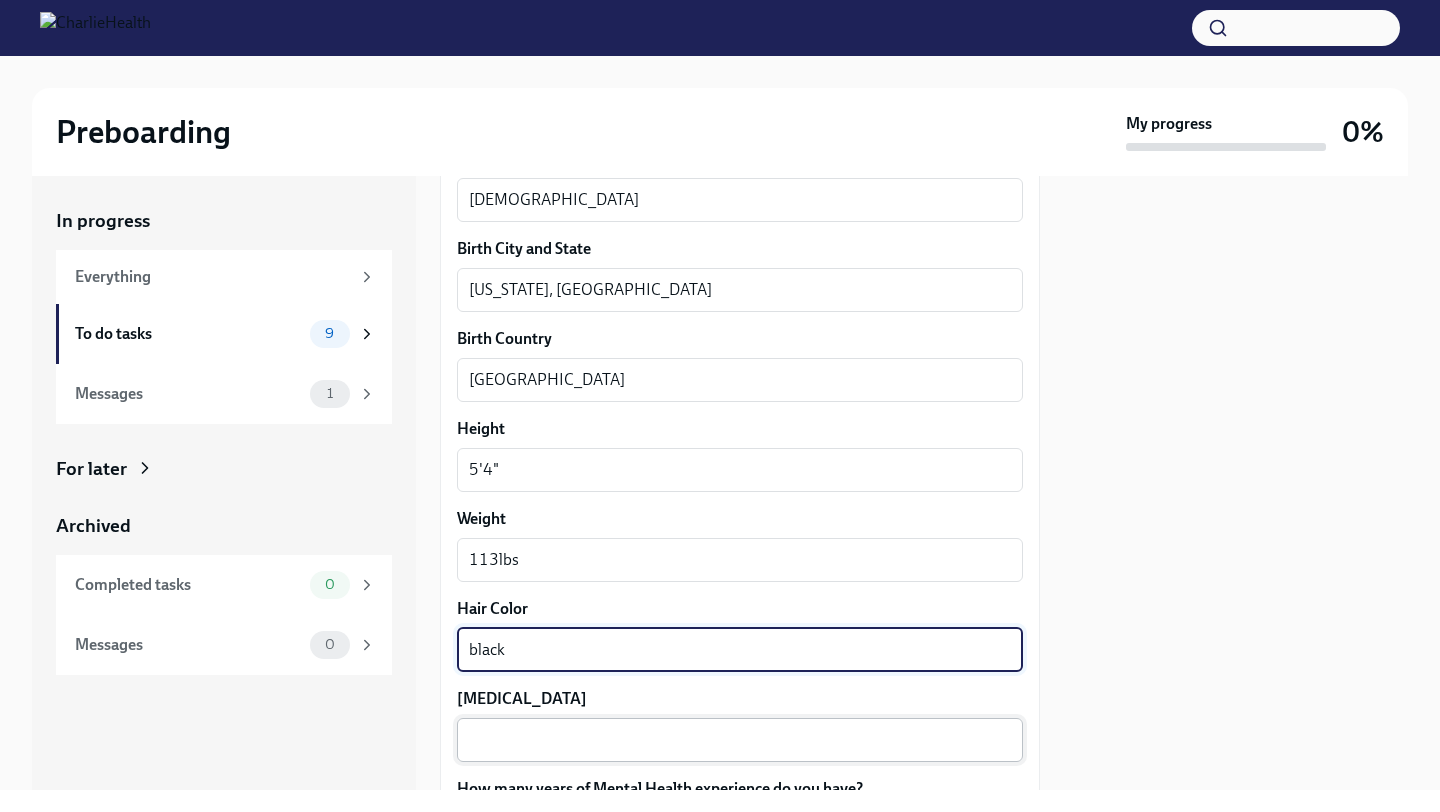 type on "black" 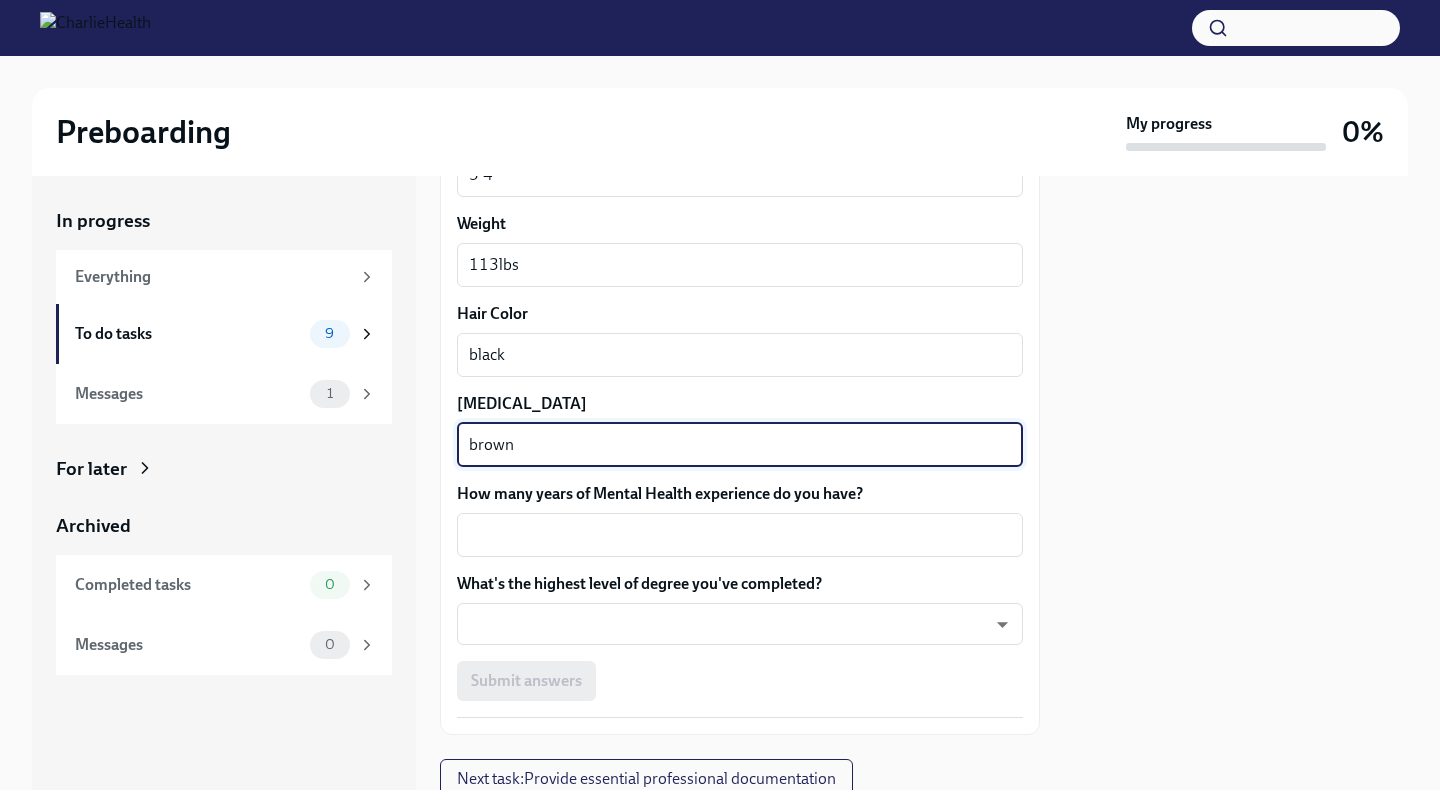 scroll, scrollTop: 1785, scrollLeft: 0, axis: vertical 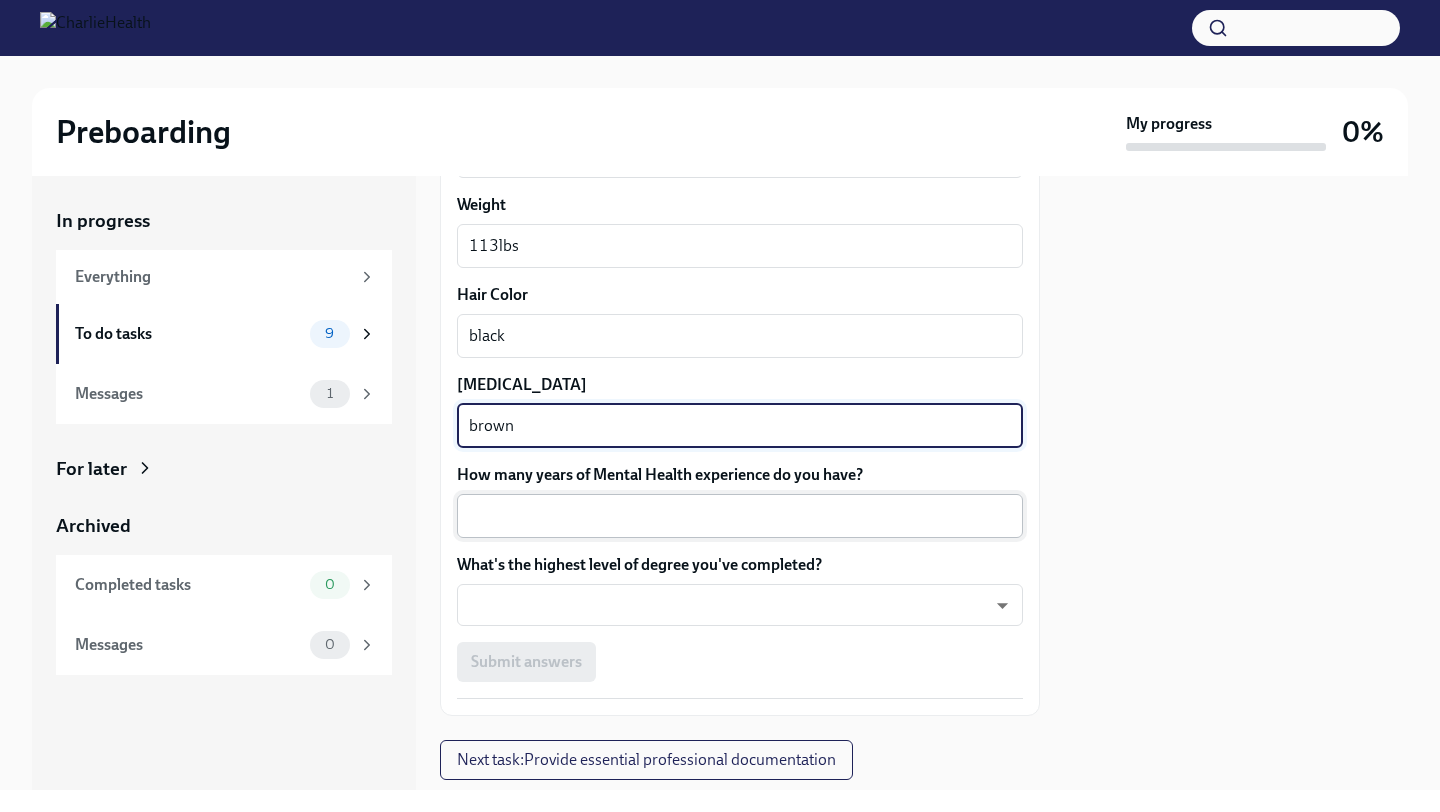 type on "brown" 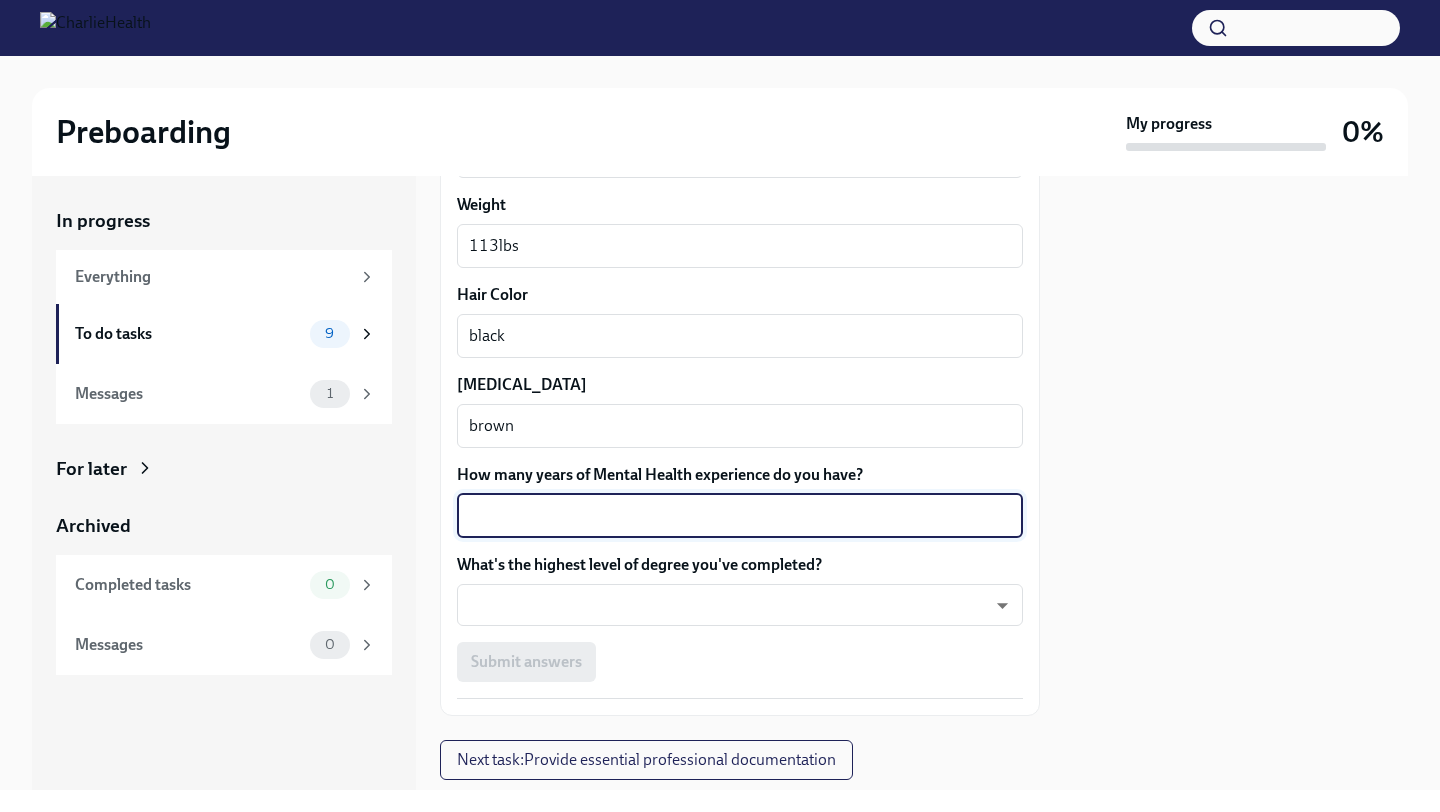 click on "How many years of Mental Health experience do you have?" at bounding box center [740, 516] 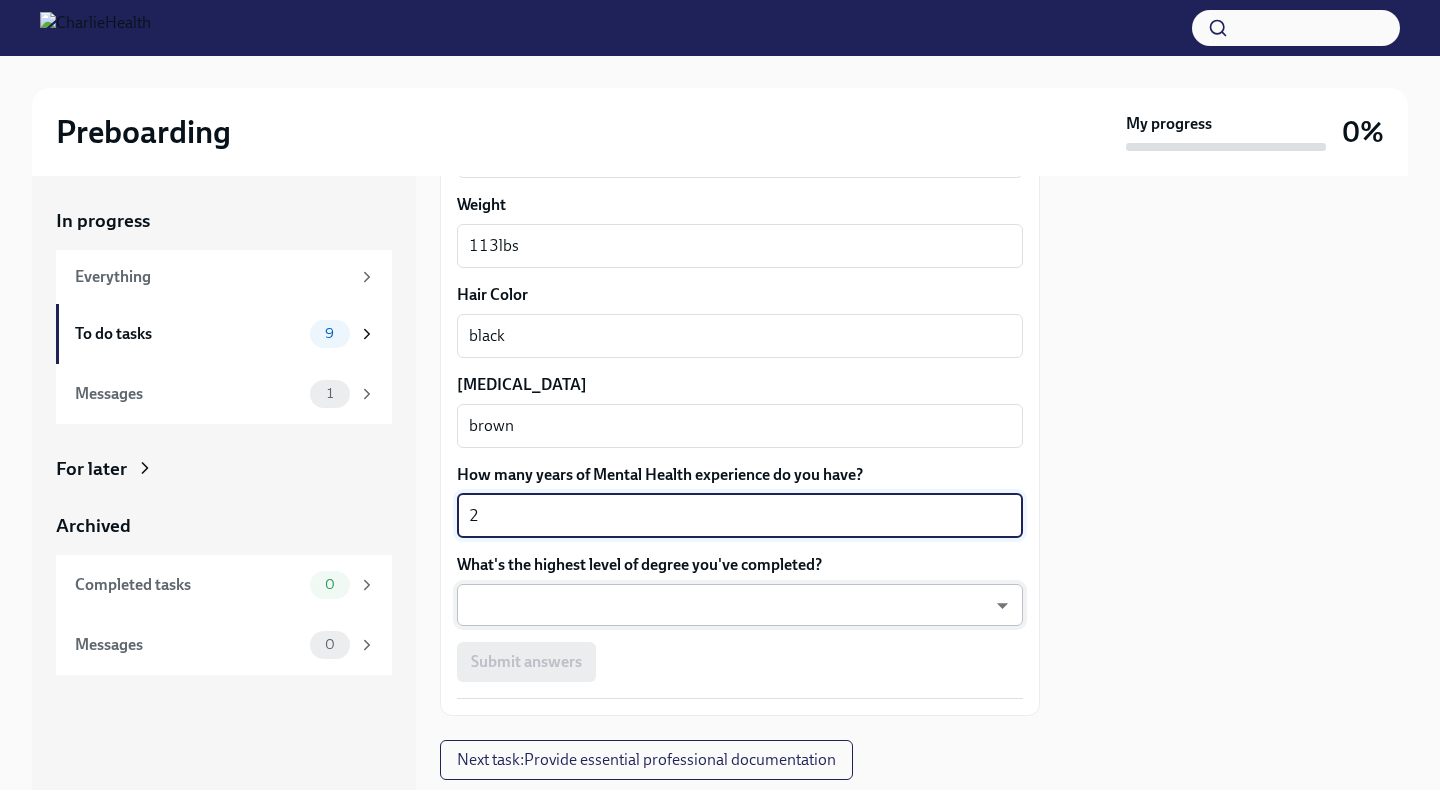 type on "2" 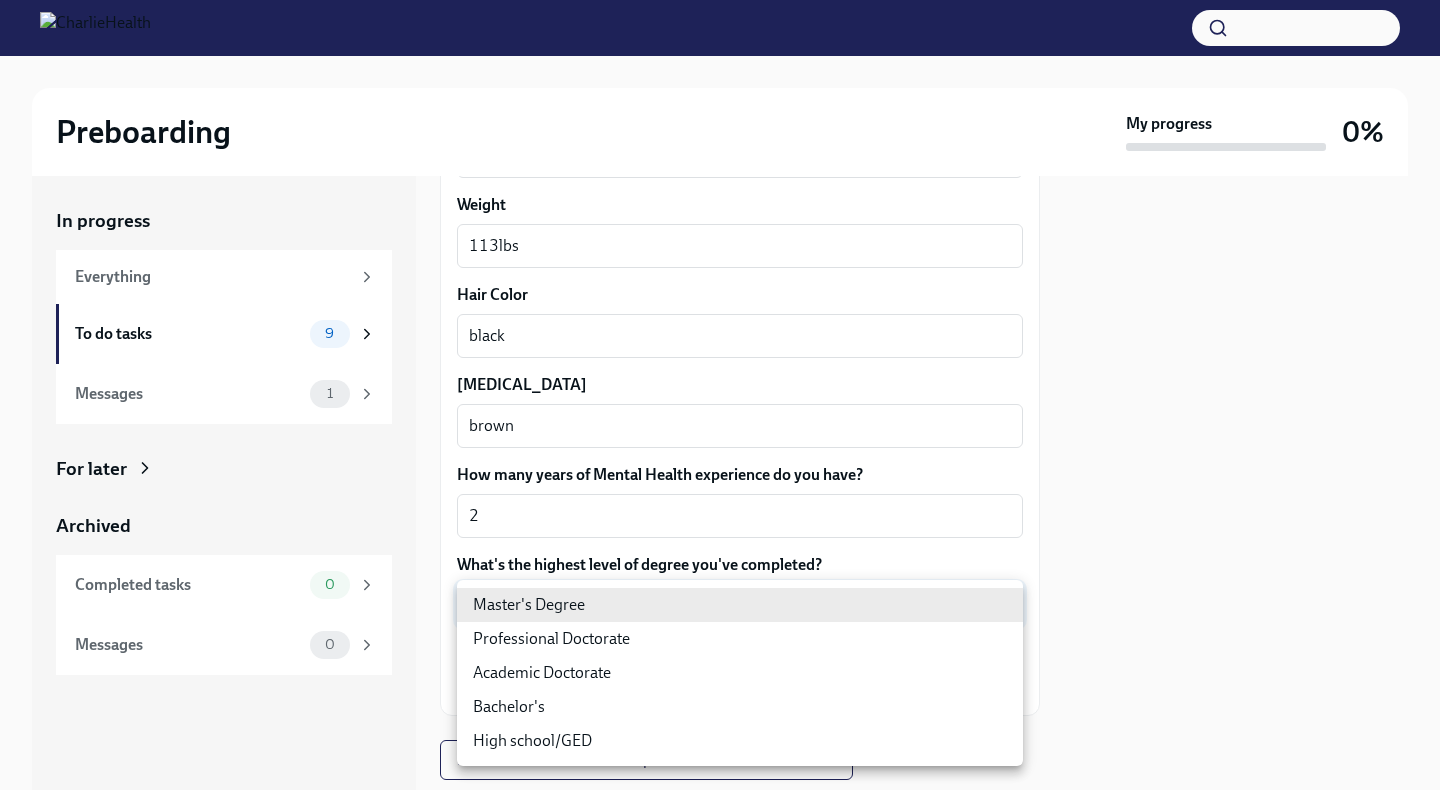 click on "Master's Degree" at bounding box center (740, 605) 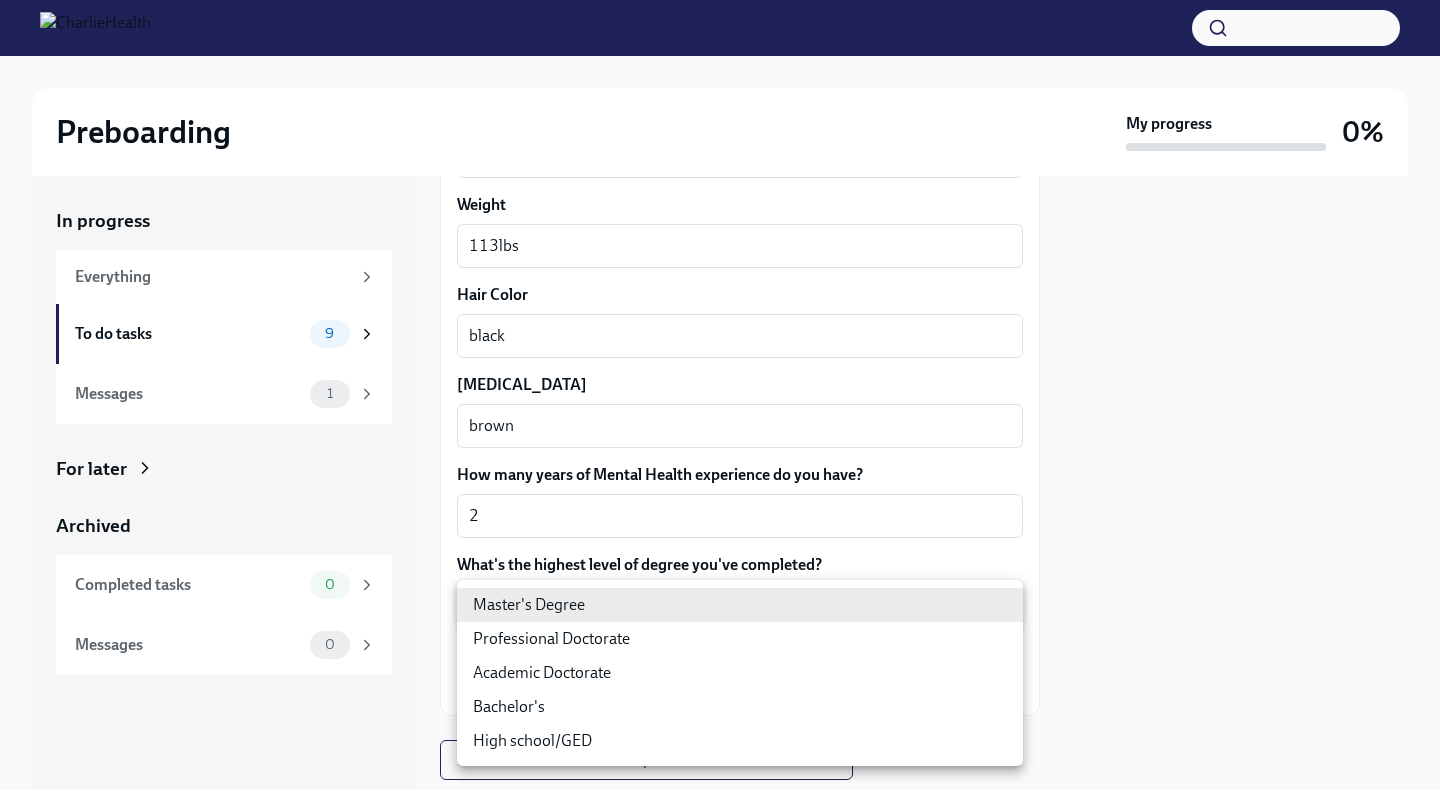 type on "2vBr-ghkD" 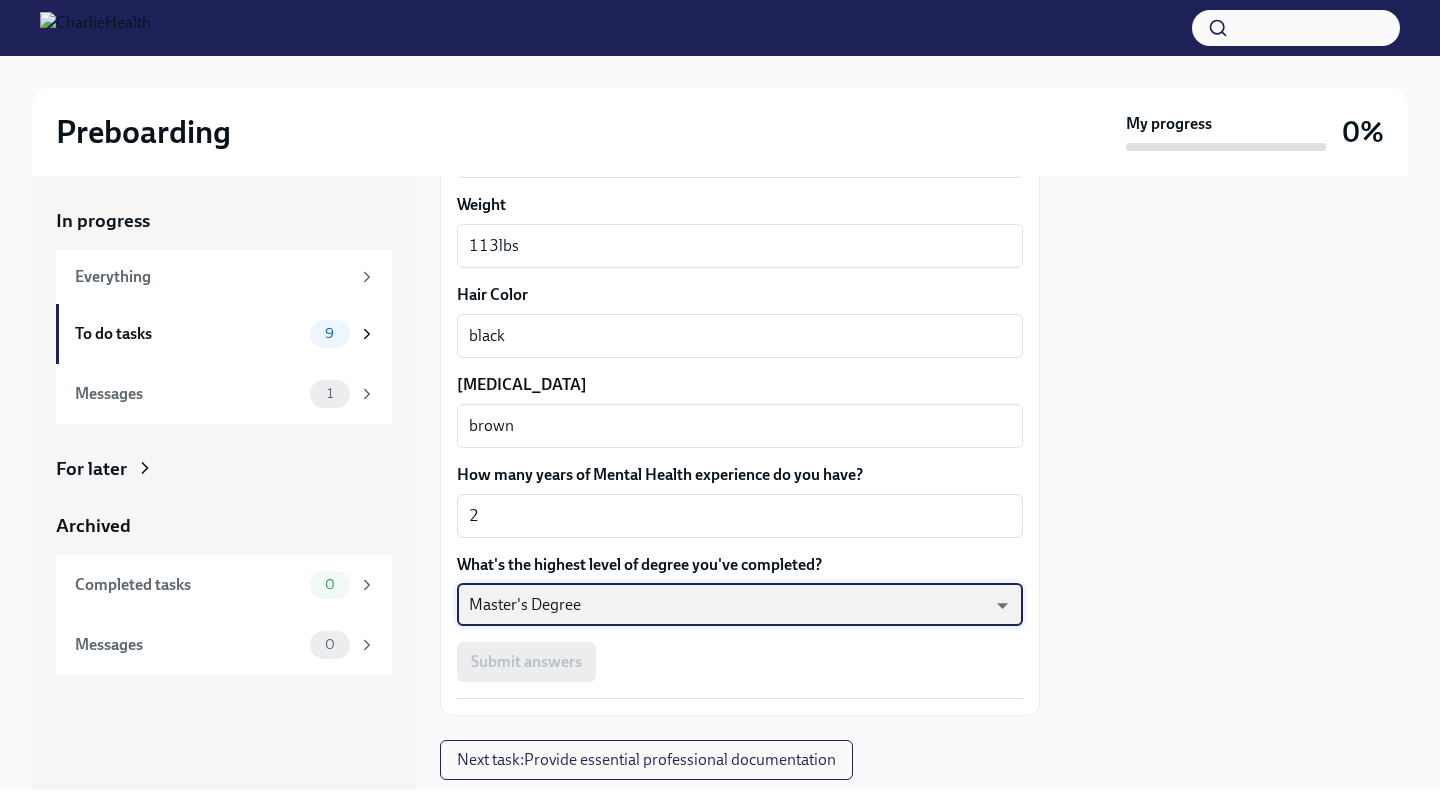 scroll, scrollTop: 1839, scrollLeft: 0, axis: vertical 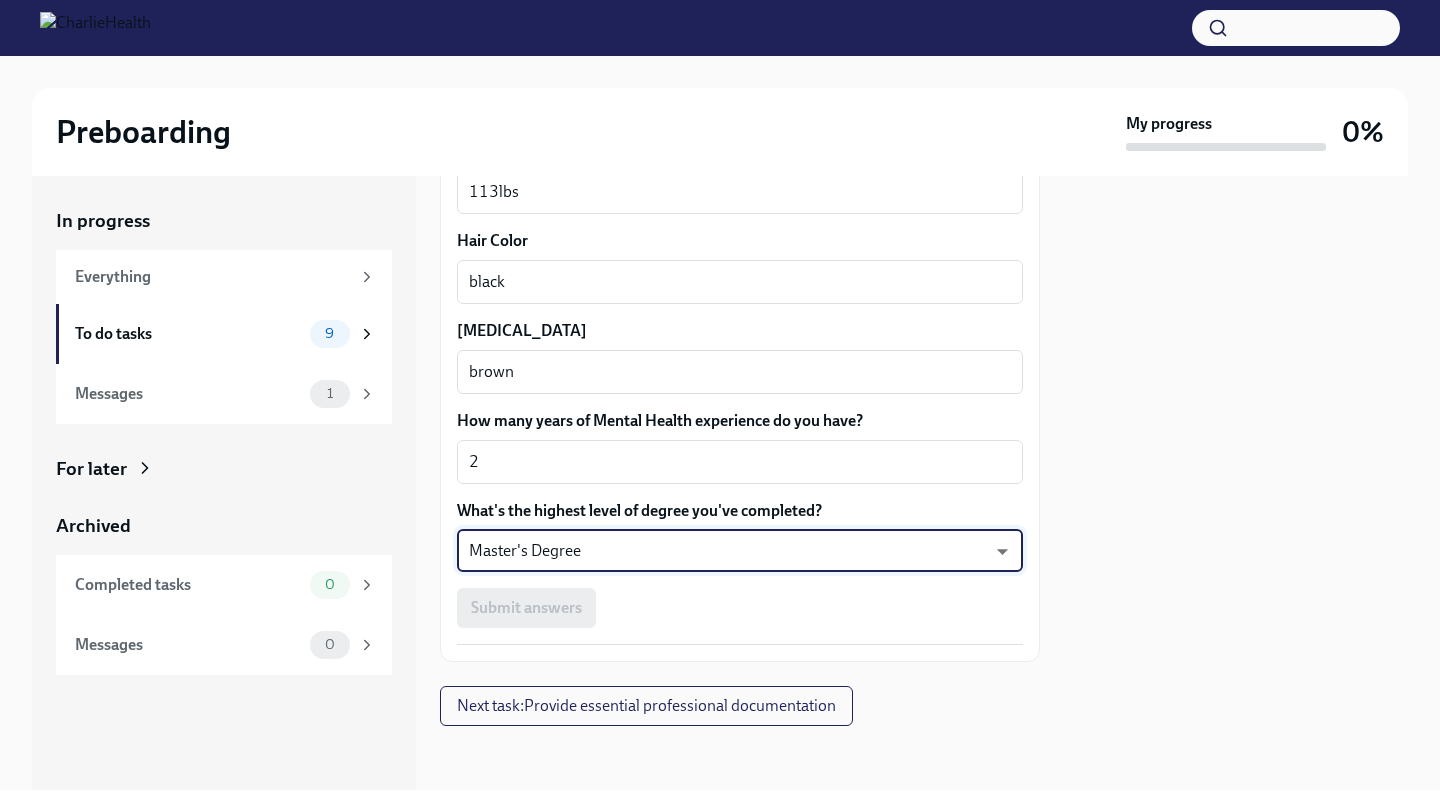 click on "Submit answers" at bounding box center (740, 608) 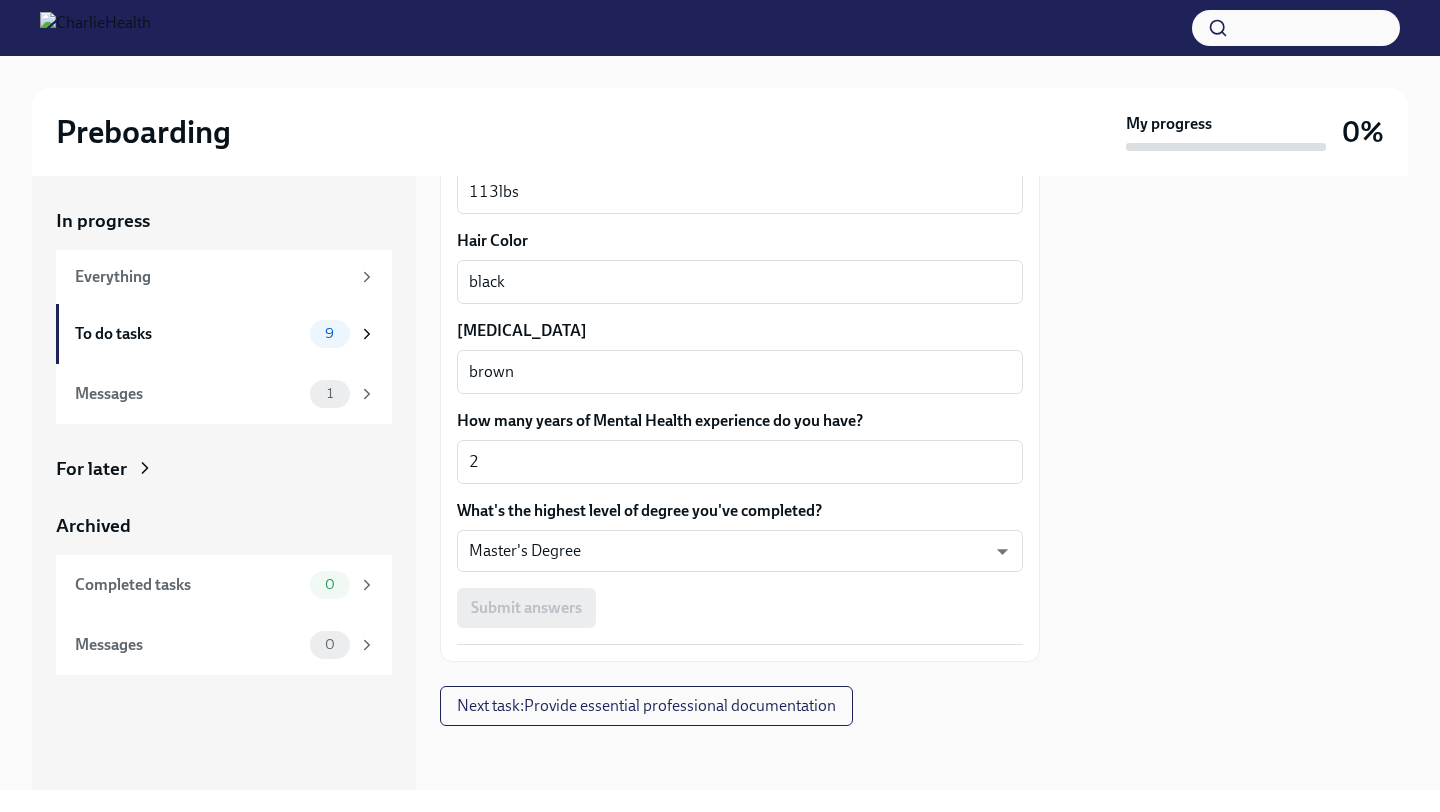click on "Submit answers" at bounding box center (740, 608) 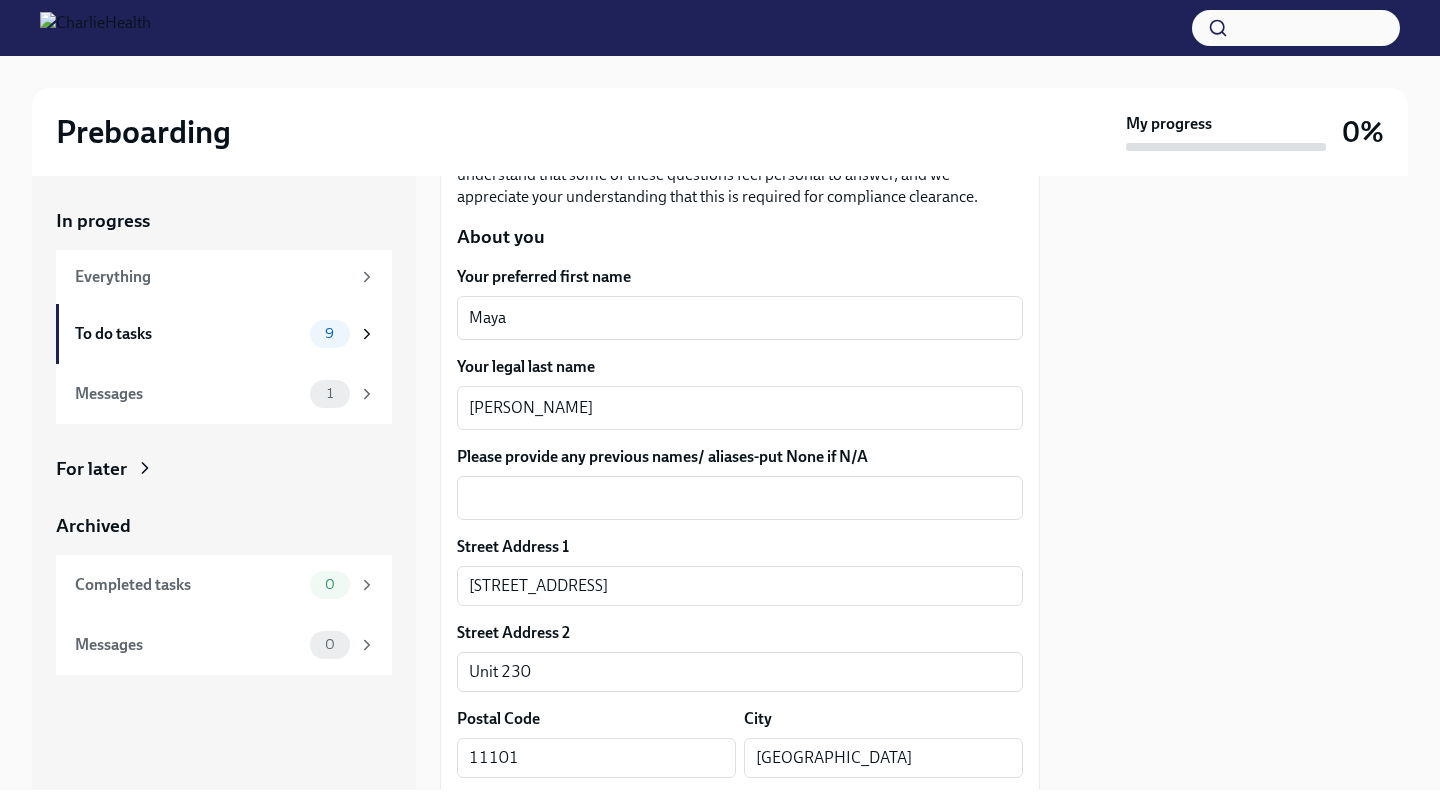 scroll, scrollTop: 456, scrollLeft: 0, axis: vertical 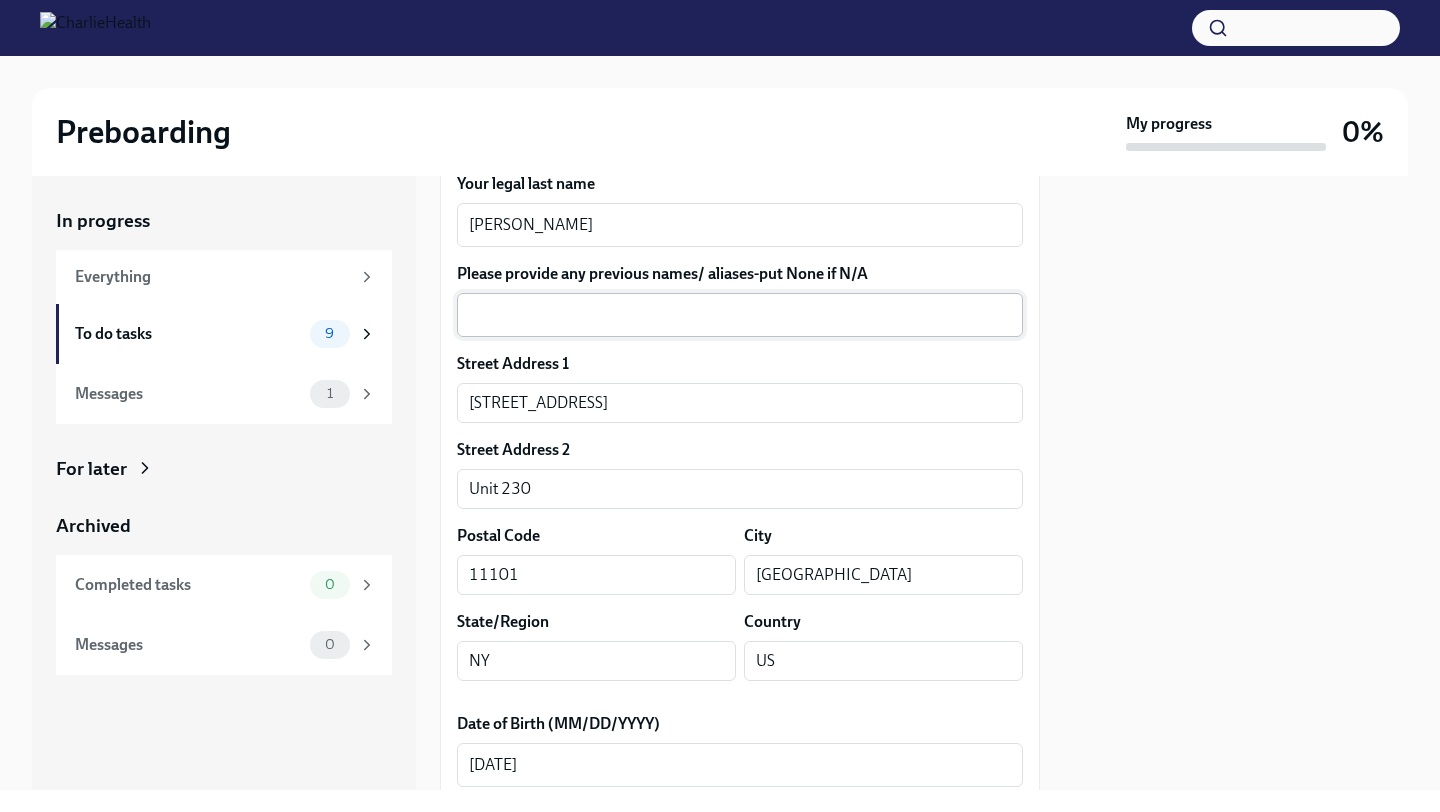 click on "x ​" at bounding box center (740, 315) 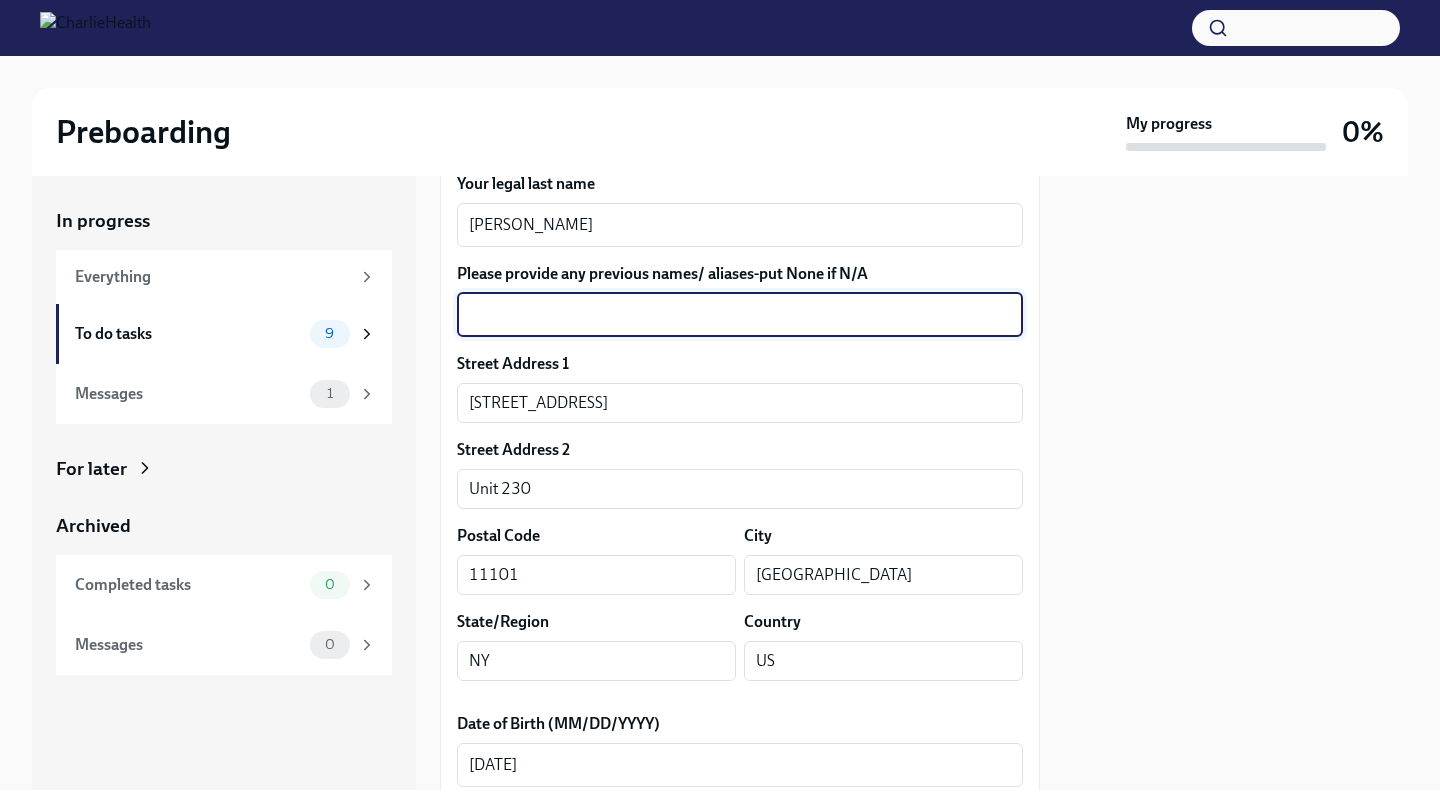 type on "M" 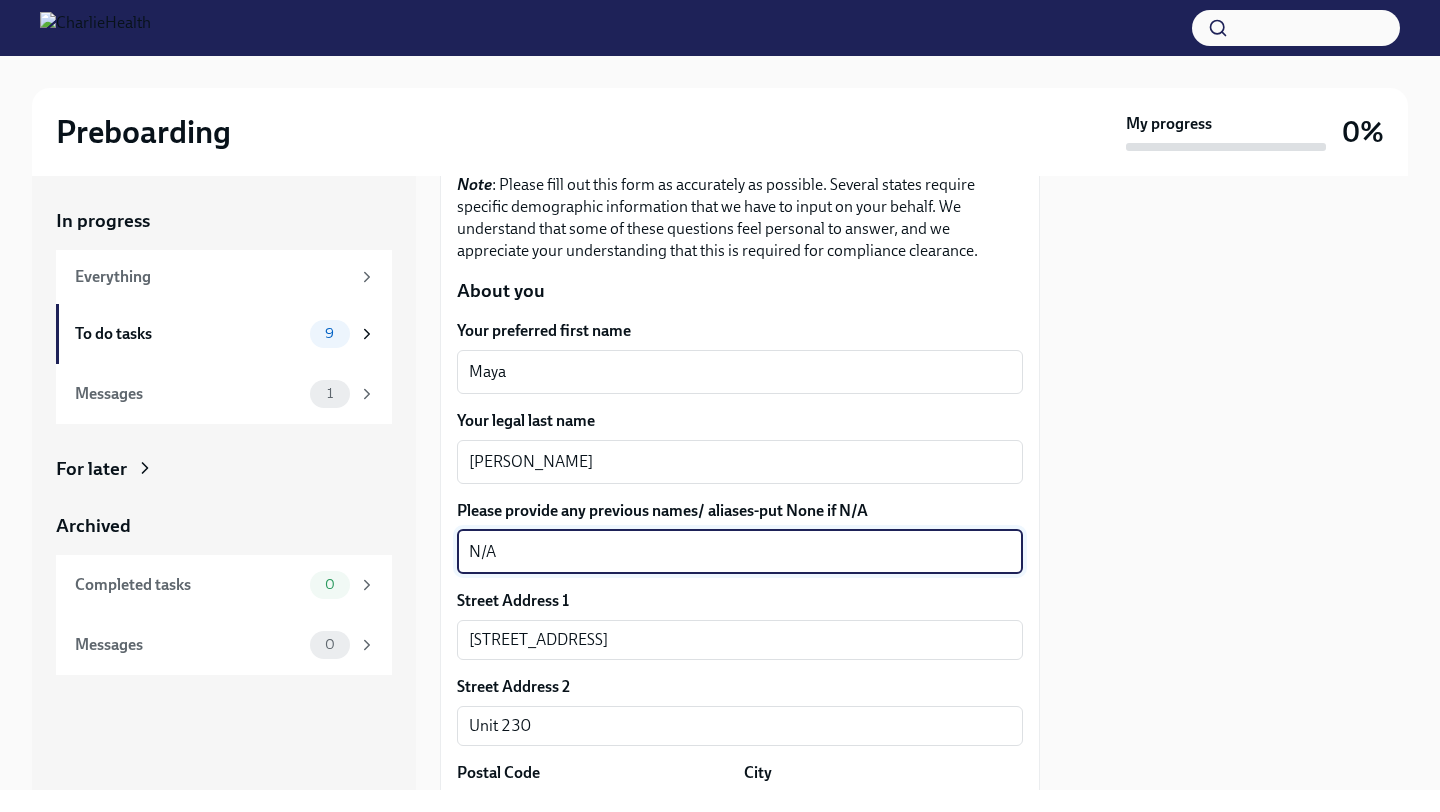 scroll, scrollTop: 0, scrollLeft: 0, axis: both 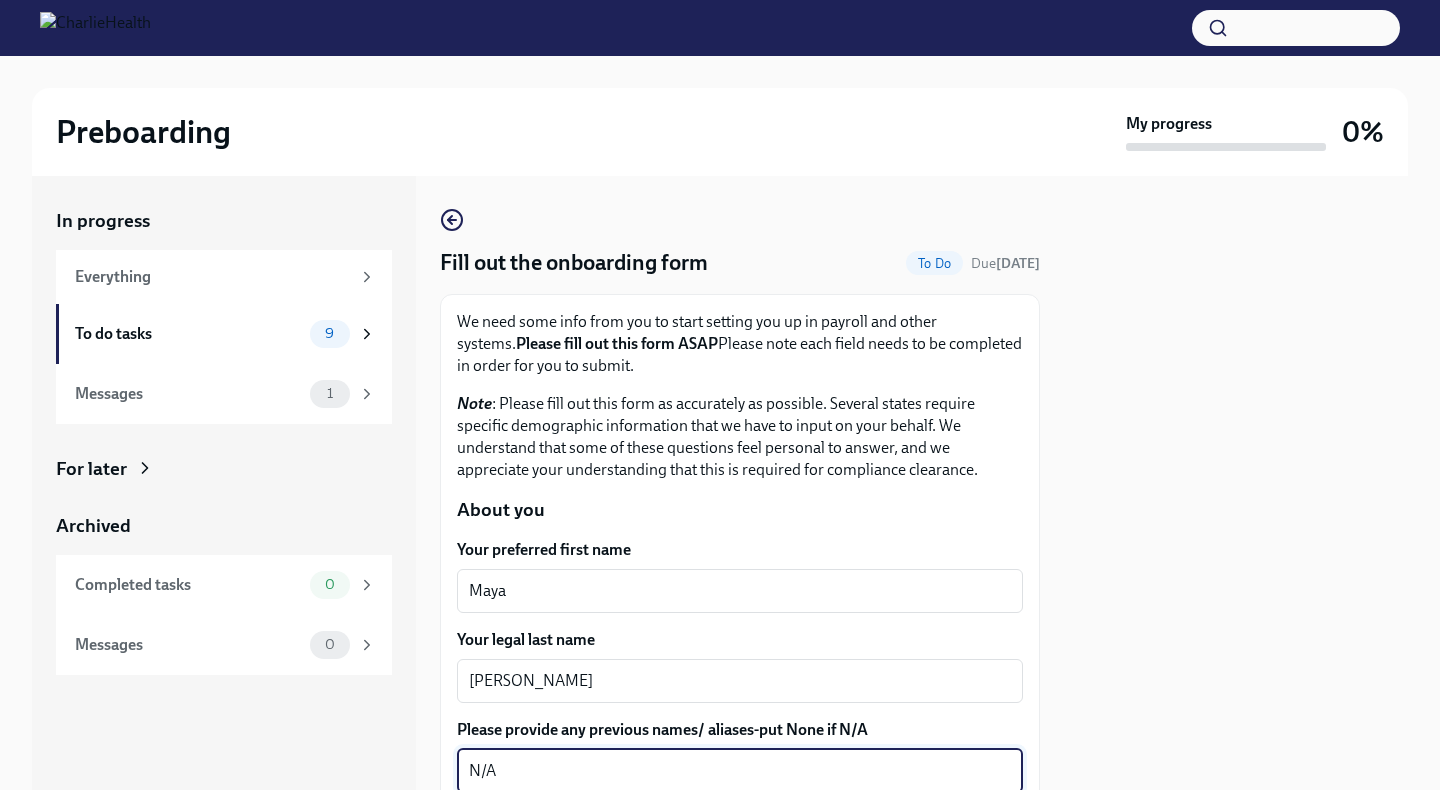 type on "N/A" 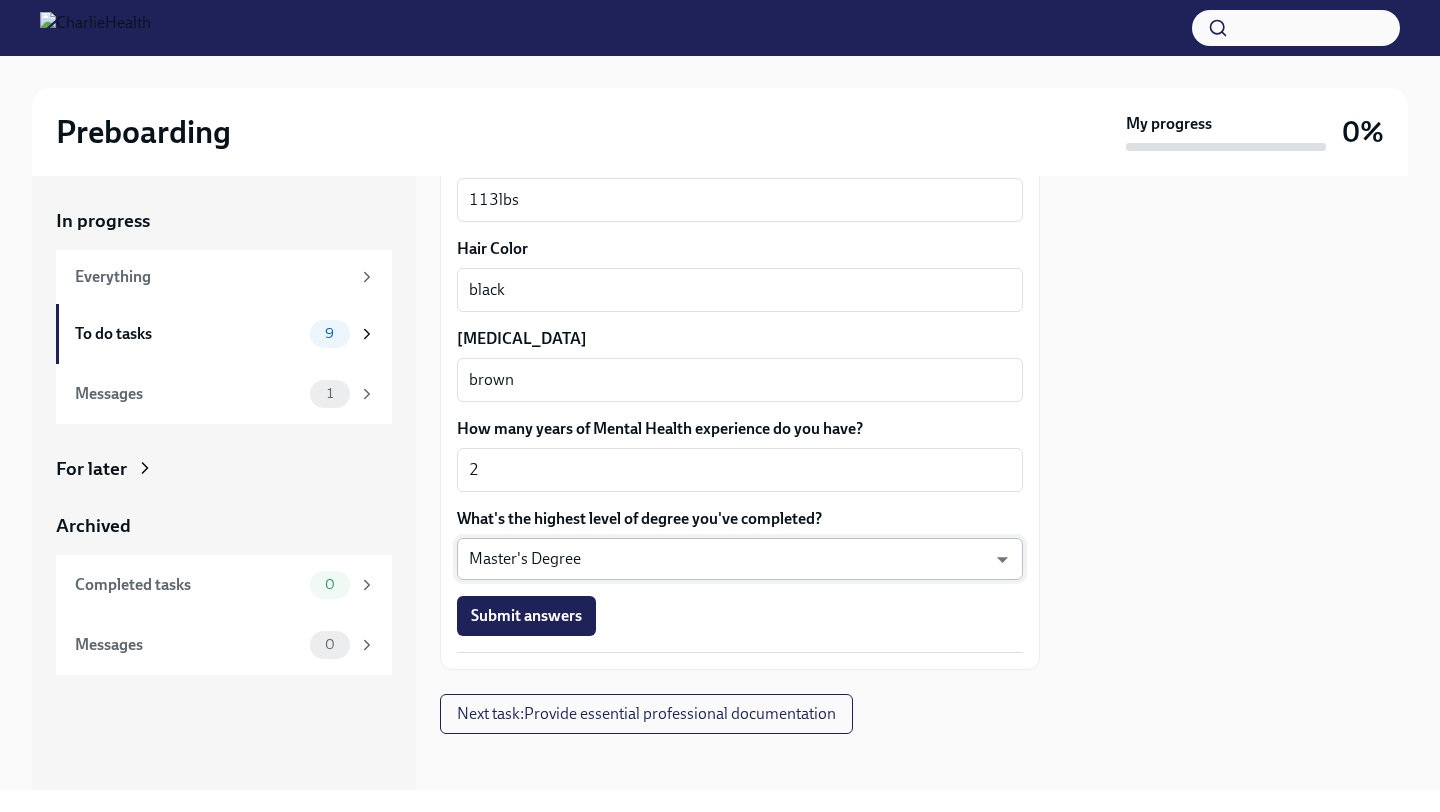 scroll, scrollTop: 1832, scrollLeft: 0, axis: vertical 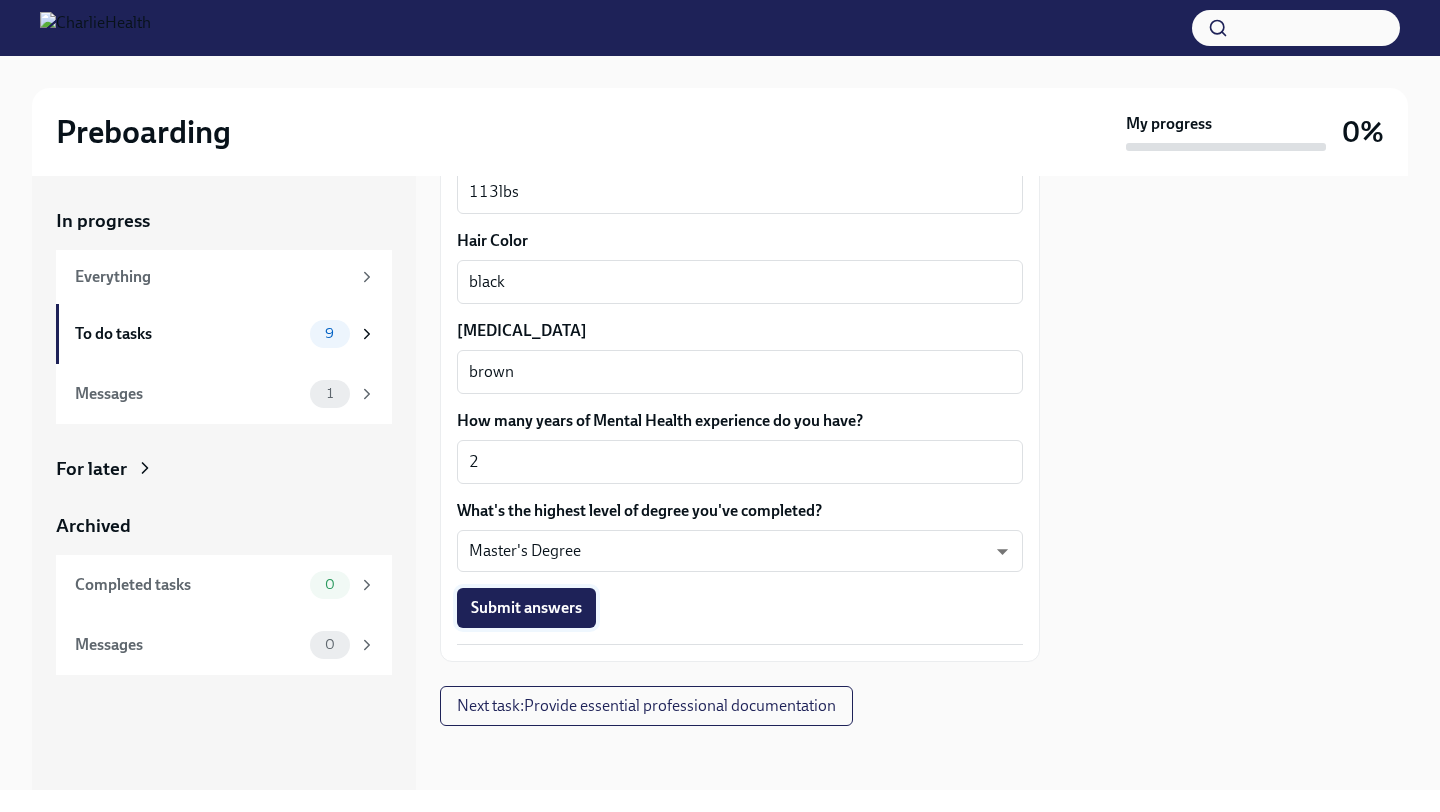 click on "Submit answers" at bounding box center [526, 608] 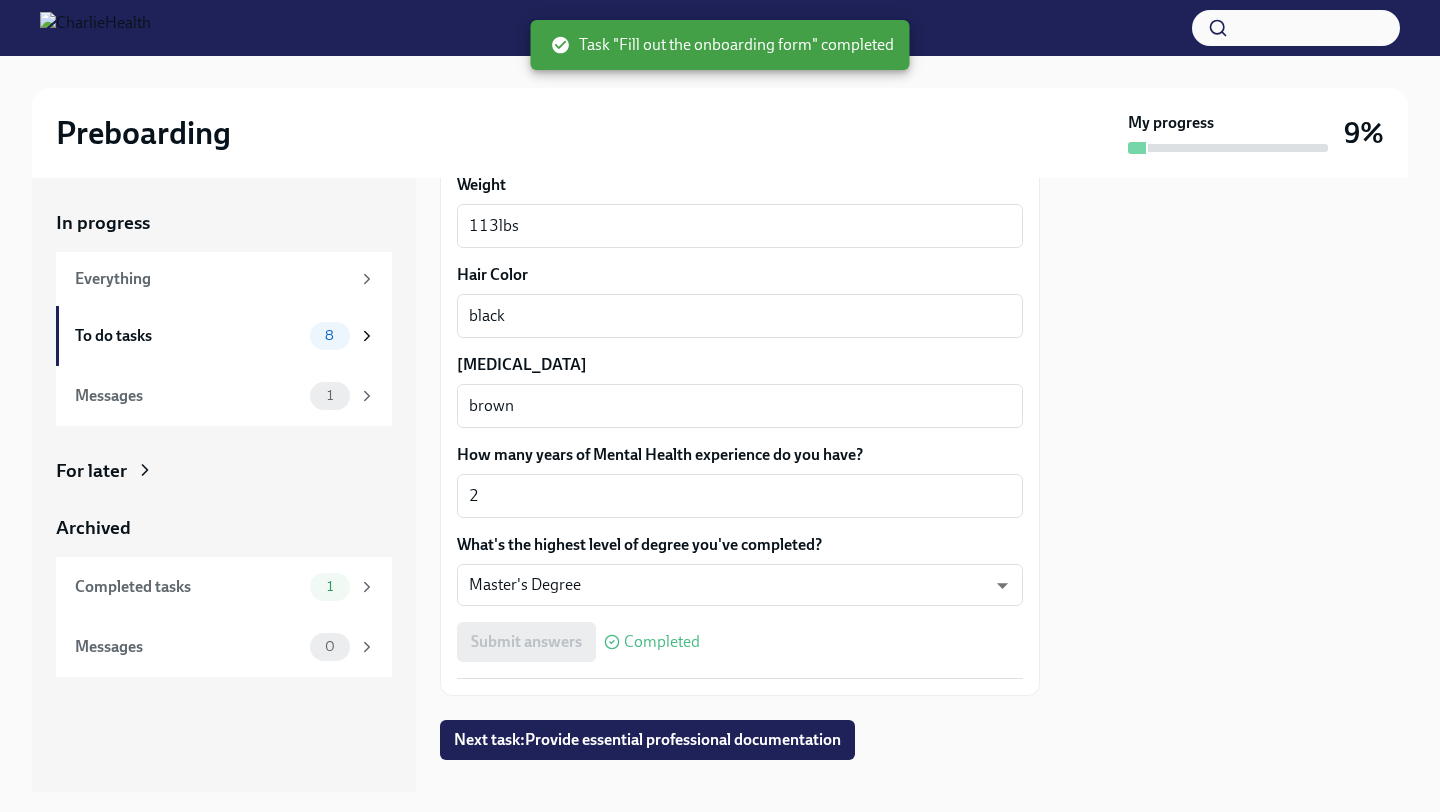 scroll, scrollTop: 1839, scrollLeft: 0, axis: vertical 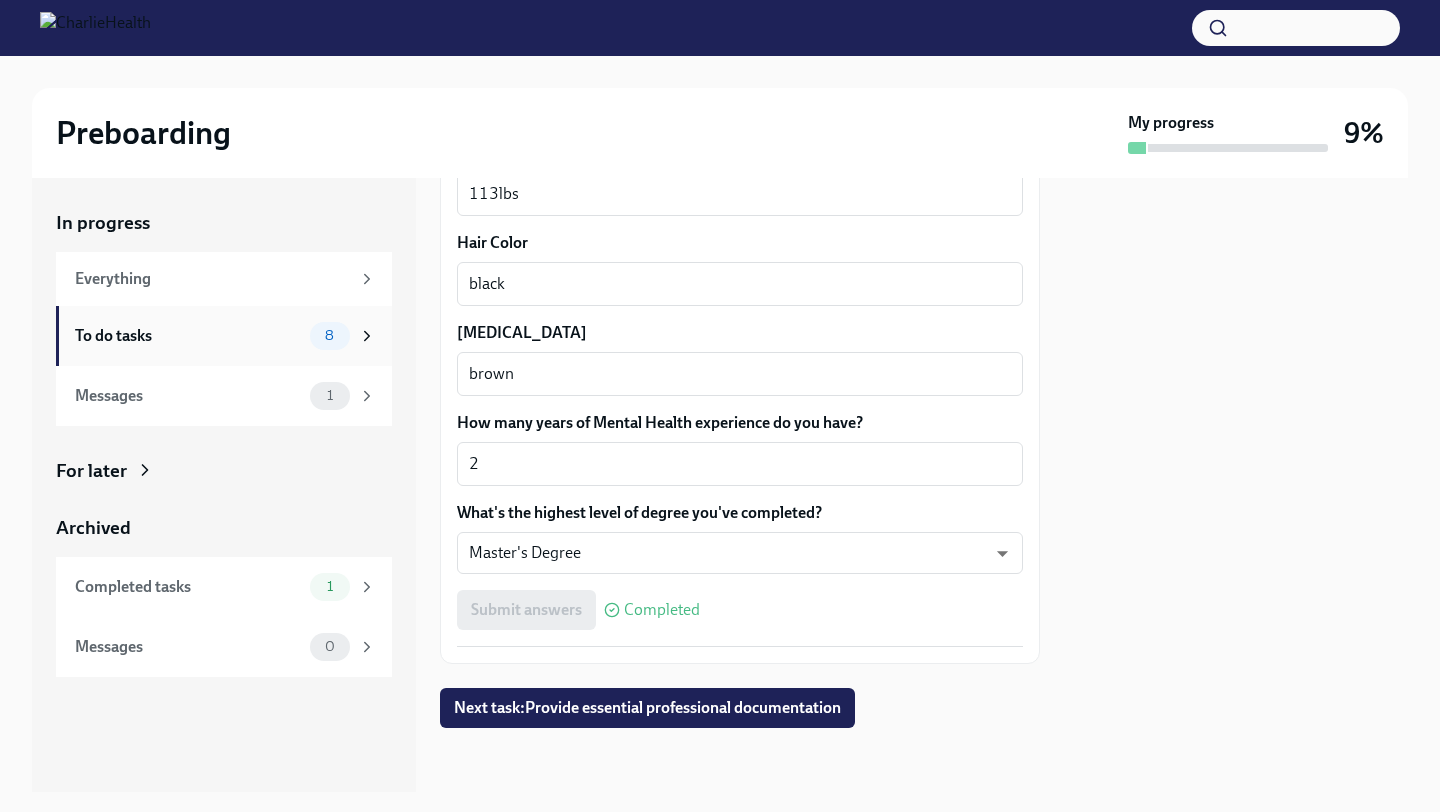 click on "To do tasks" at bounding box center (188, 336) 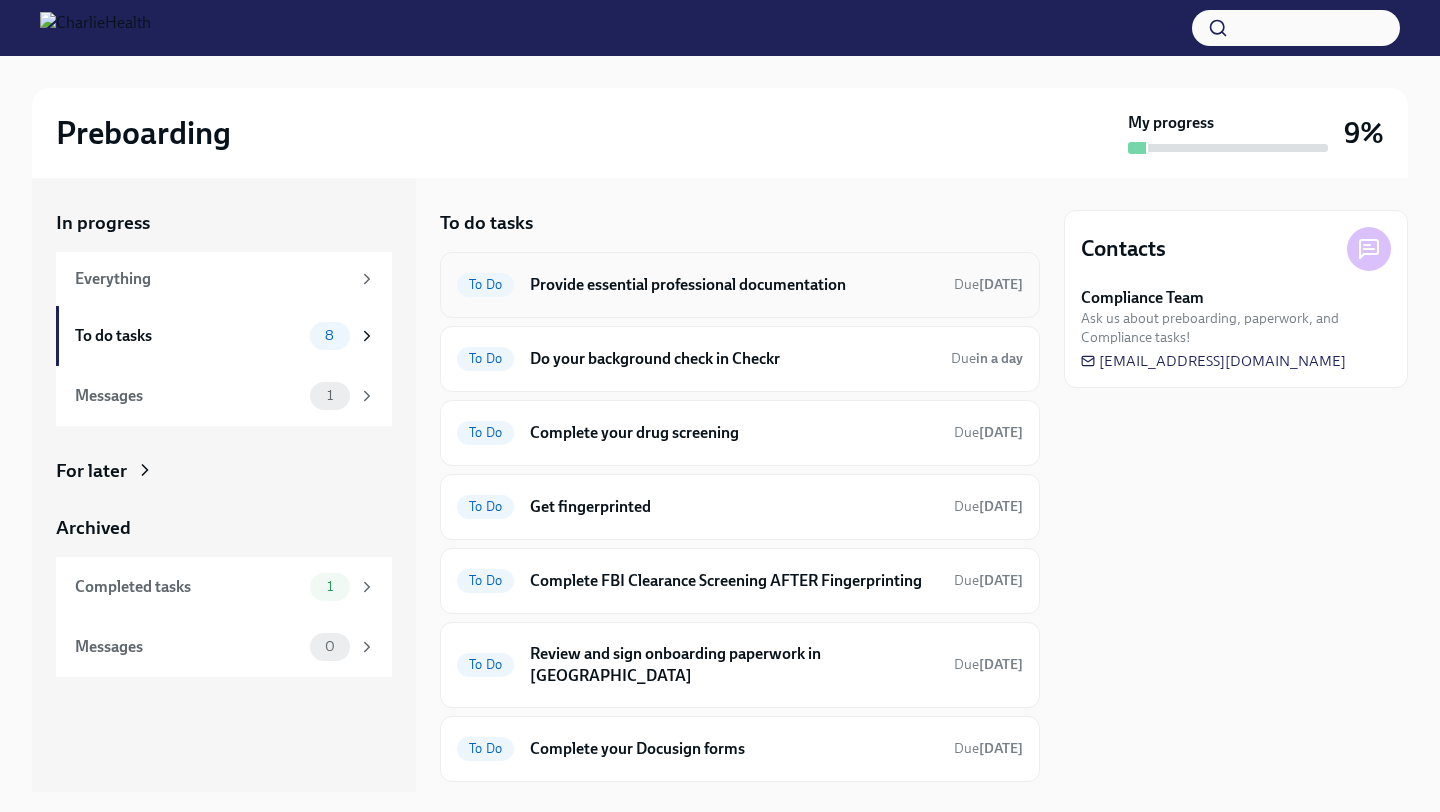 scroll, scrollTop: 131, scrollLeft: 0, axis: vertical 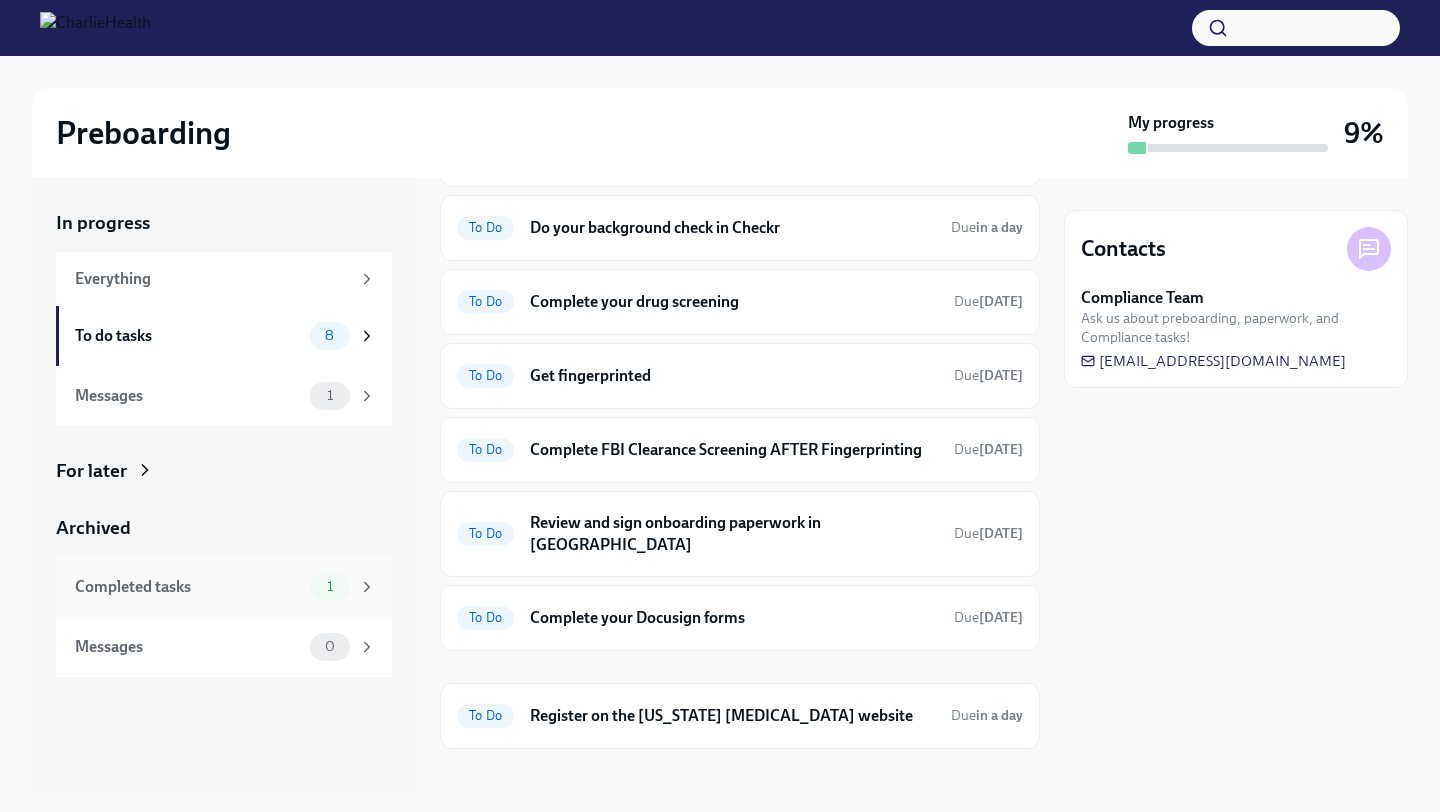 click on "Completed tasks" at bounding box center (188, 587) 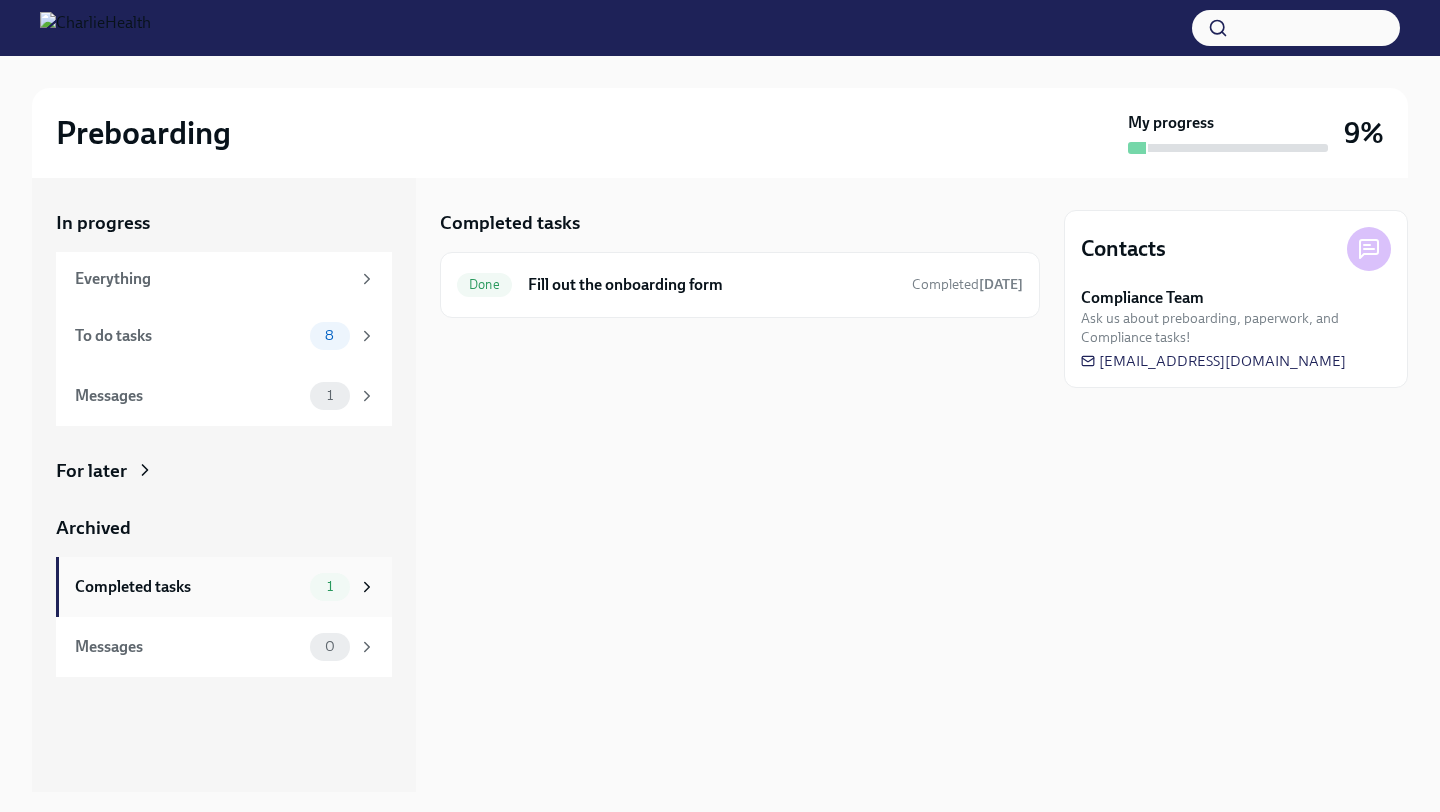 scroll, scrollTop: 0, scrollLeft: 0, axis: both 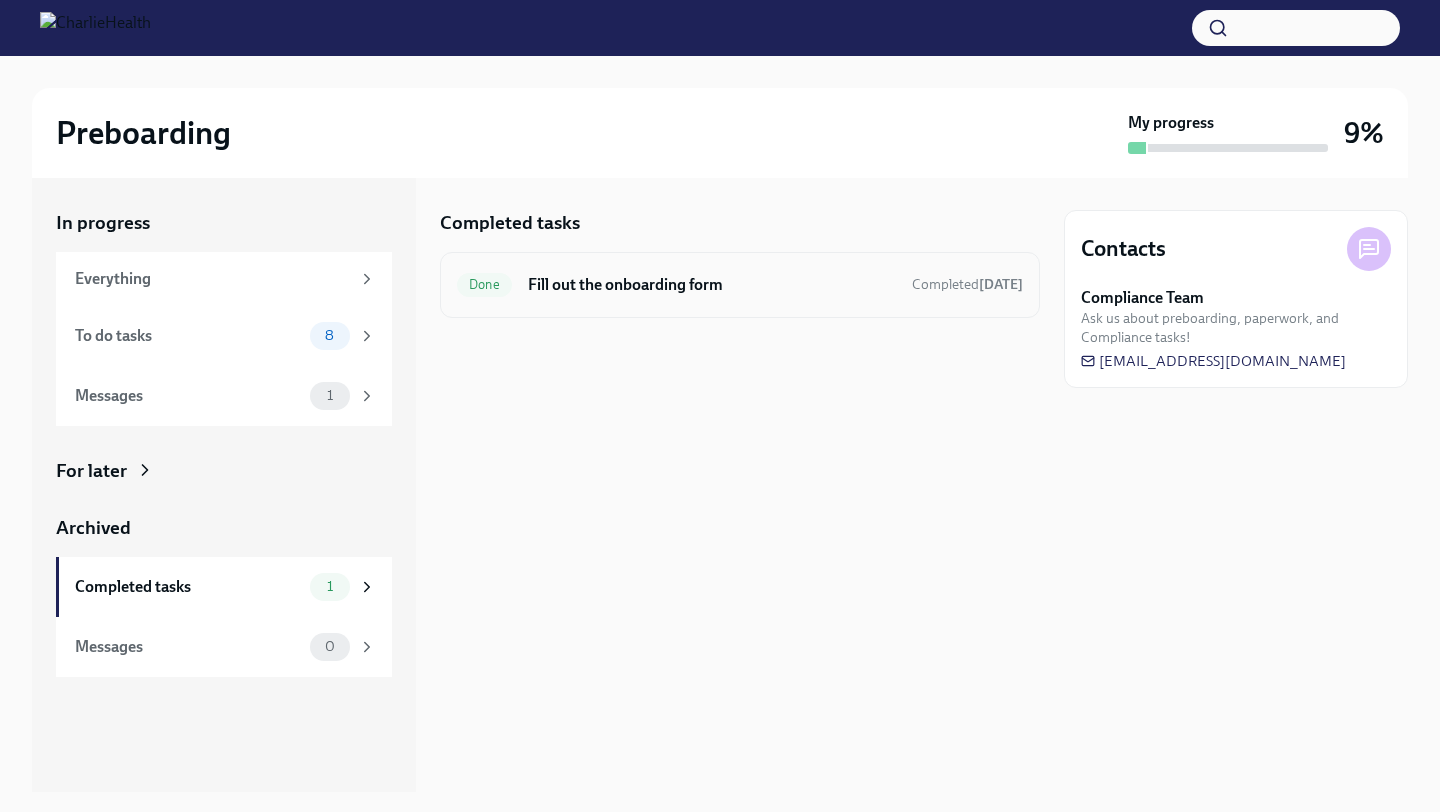 click on "Fill out the onboarding form" at bounding box center [712, 285] 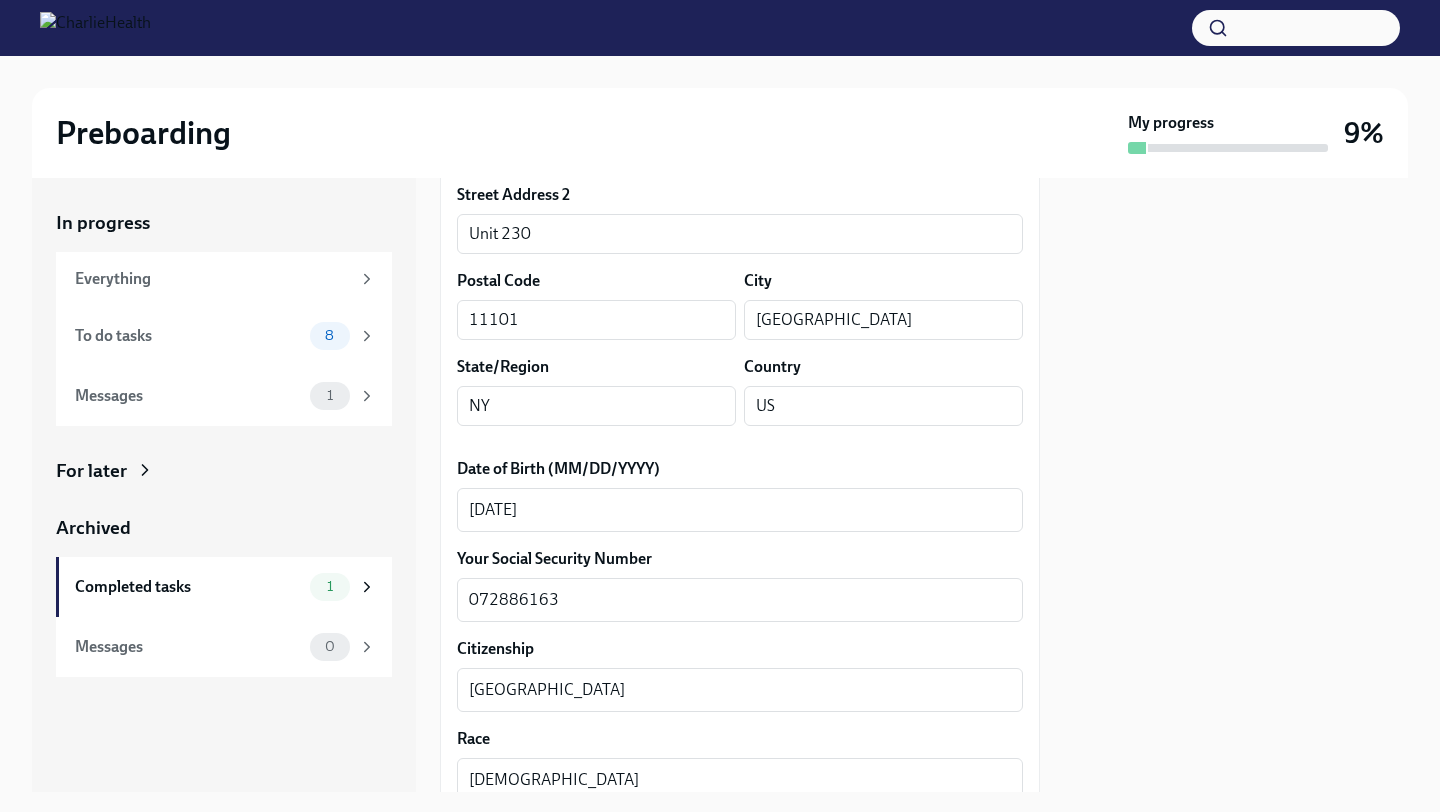scroll, scrollTop: 856, scrollLeft: 0, axis: vertical 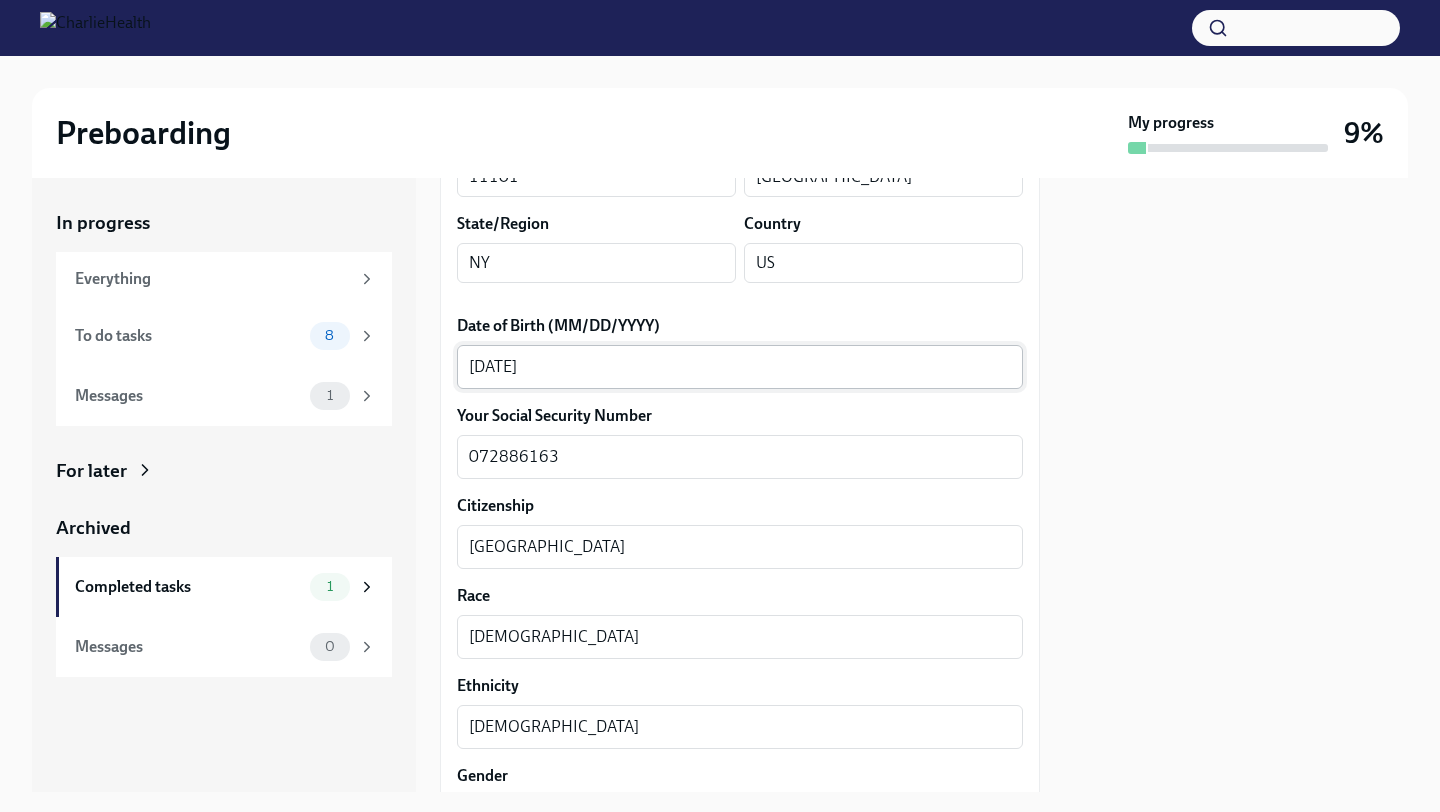 click on "[DATE]" at bounding box center (740, 367) 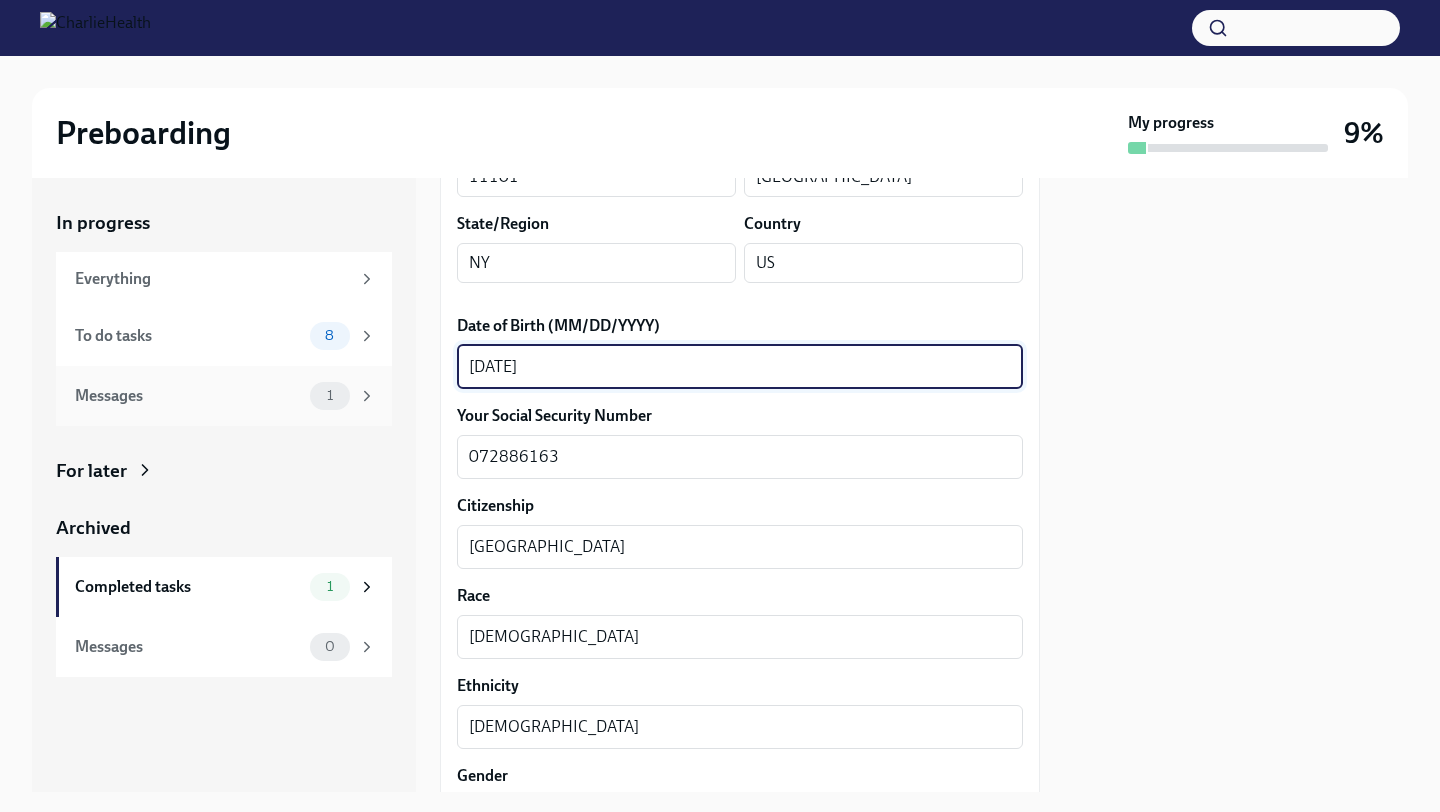click on "Messages 1" at bounding box center [224, 396] 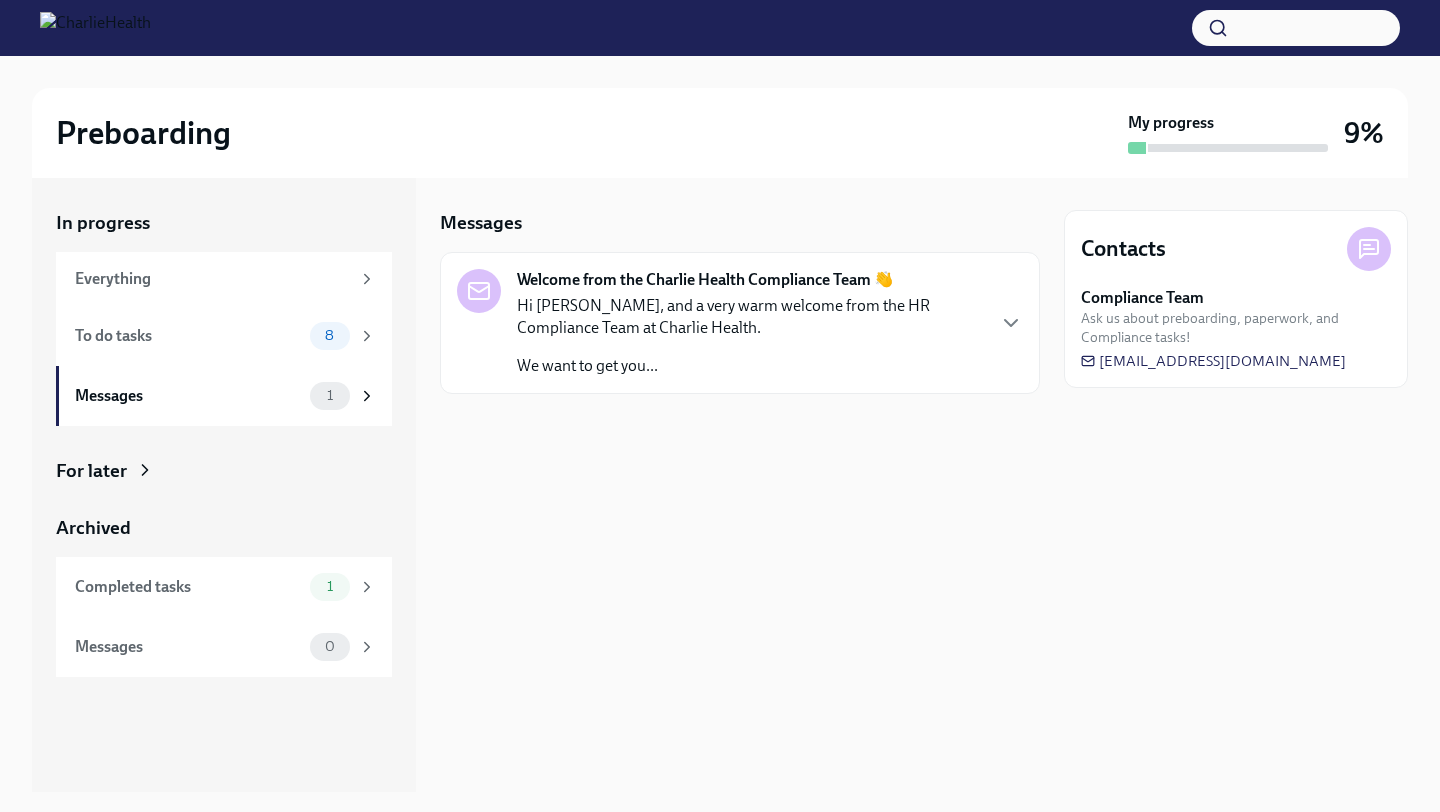 click on "Hi [PERSON_NAME], and a very warm welcome from the HR Compliance Team at Charlie Health." at bounding box center (750, 317) 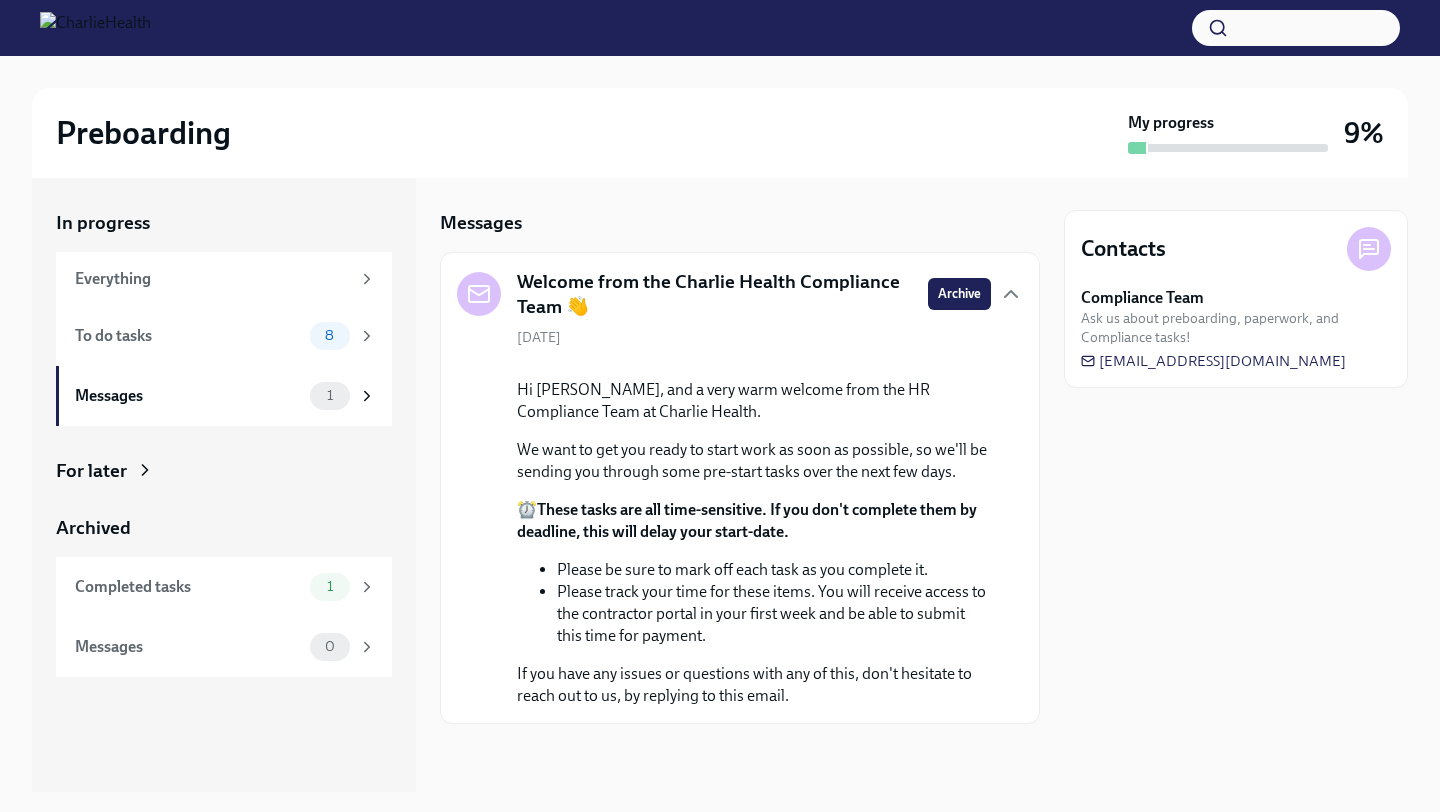 scroll, scrollTop: 132, scrollLeft: 0, axis: vertical 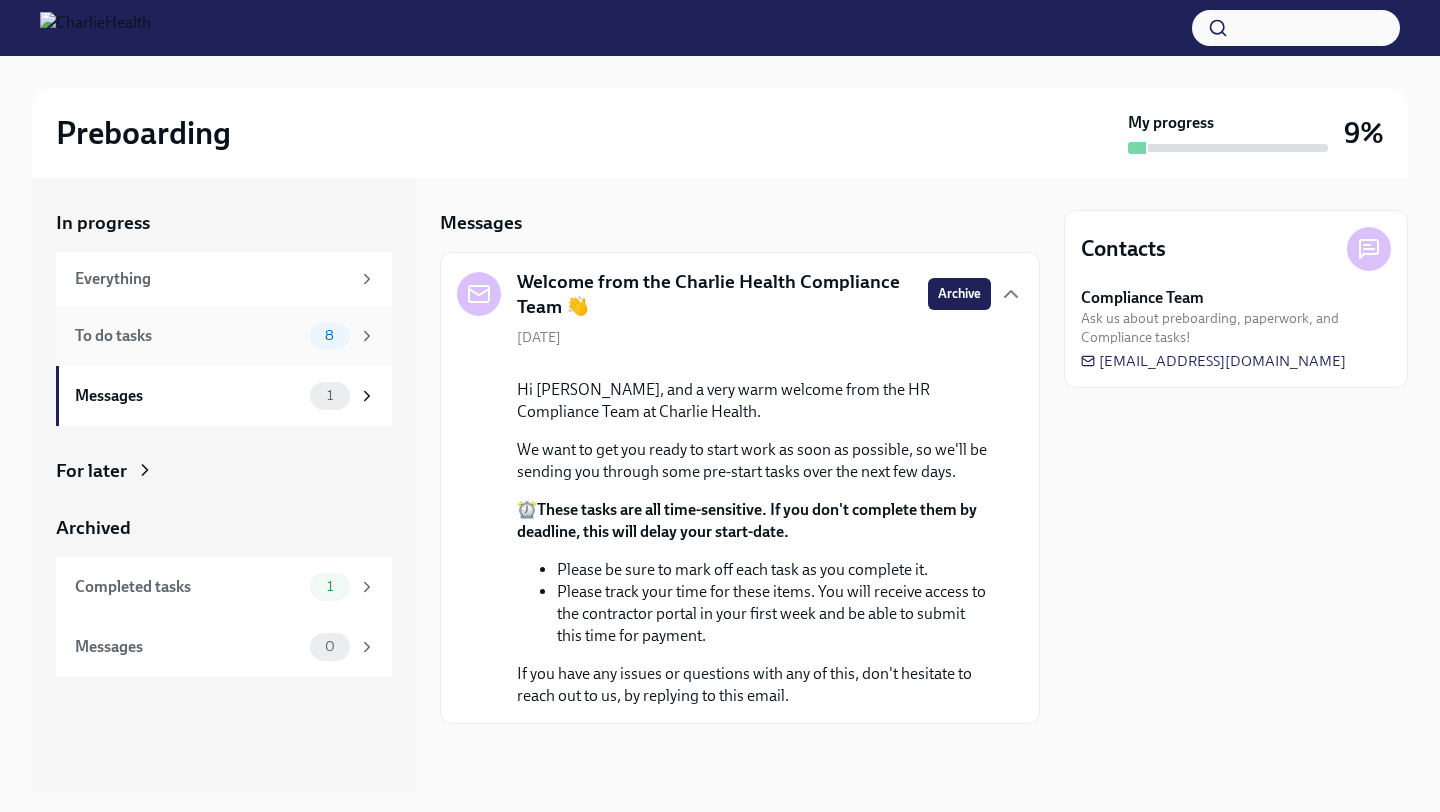 click on "To do tasks" at bounding box center [188, 336] 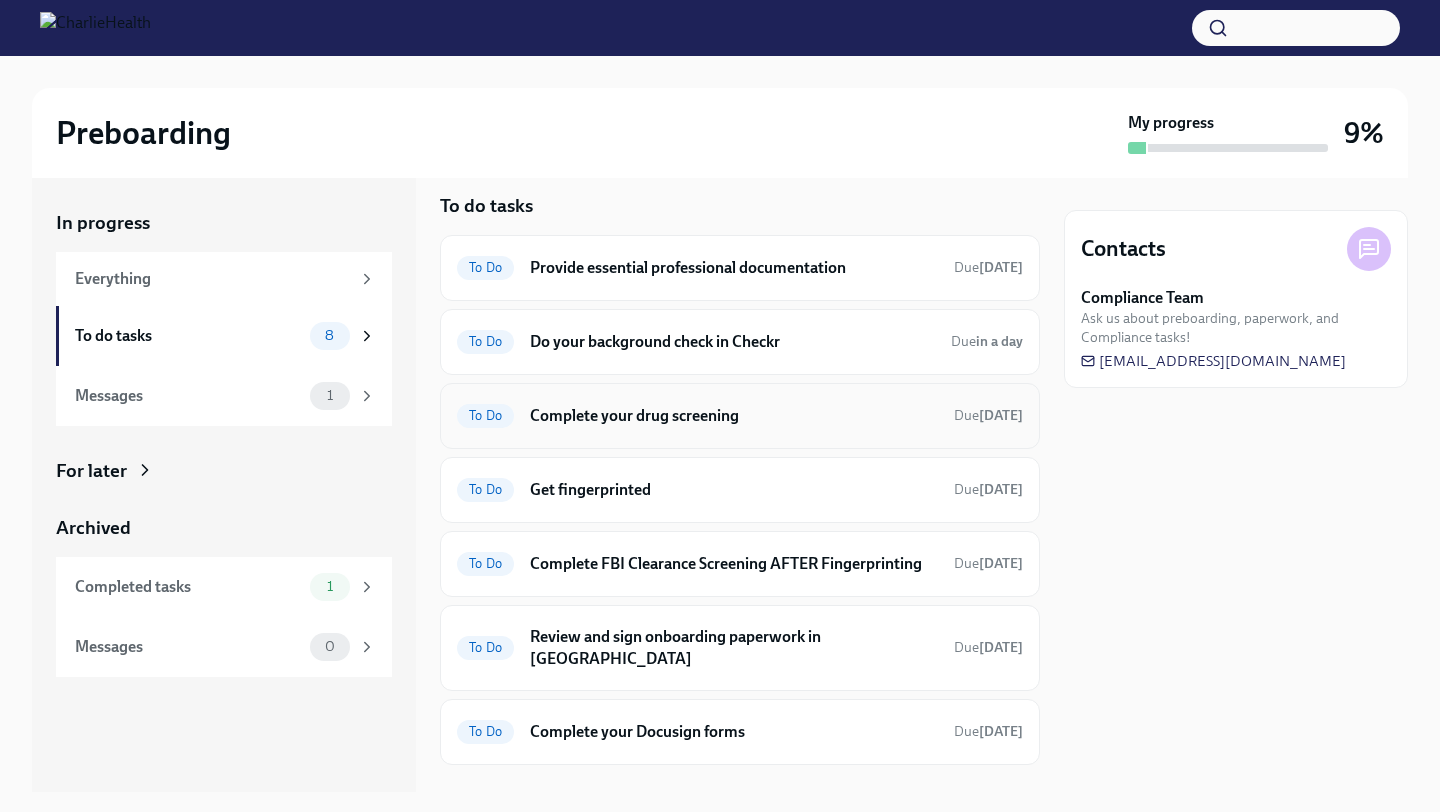 scroll, scrollTop: 0, scrollLeft: 0, axis: both 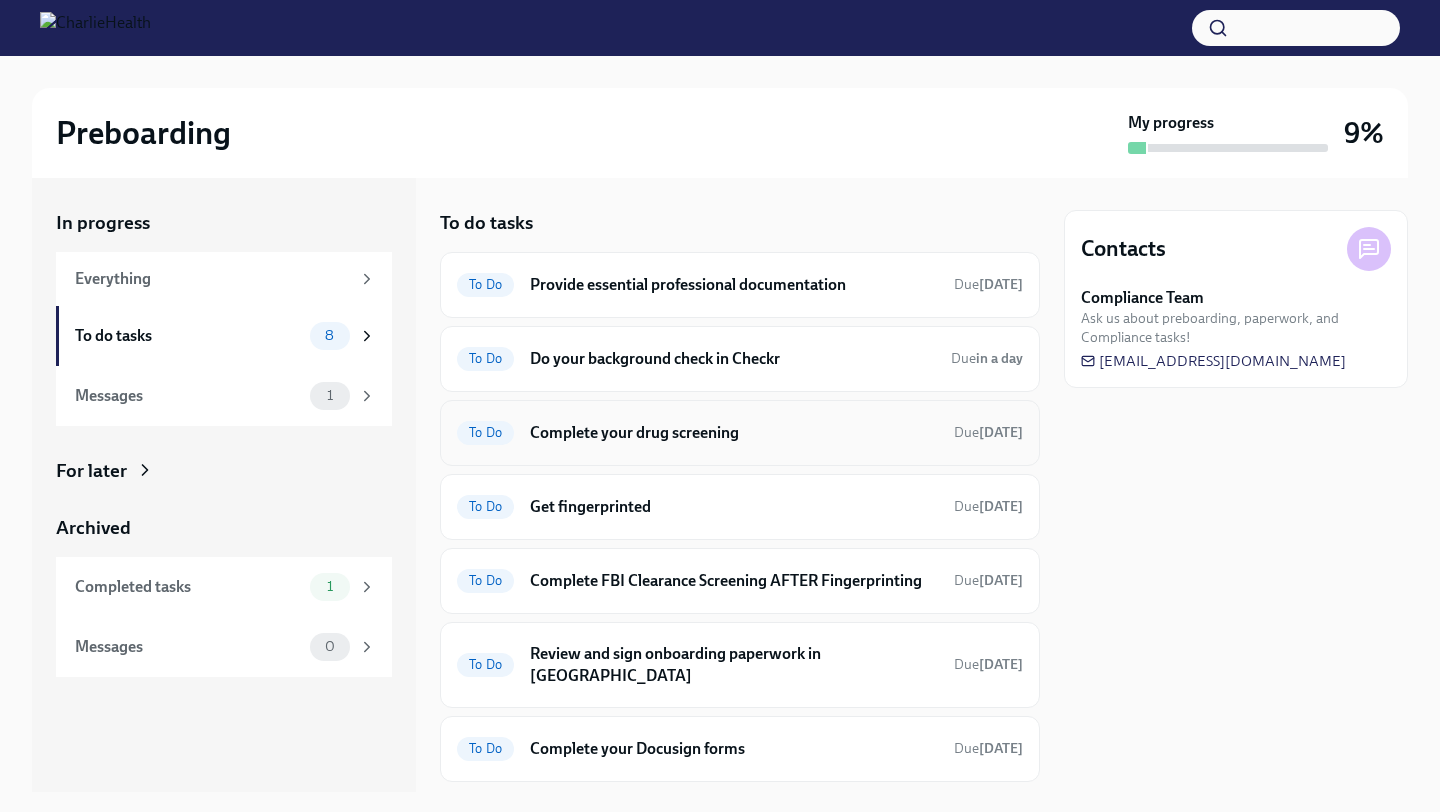 click on "To Do Complete your drug screening Due  [DATE]" at bounding box center (740, 433) 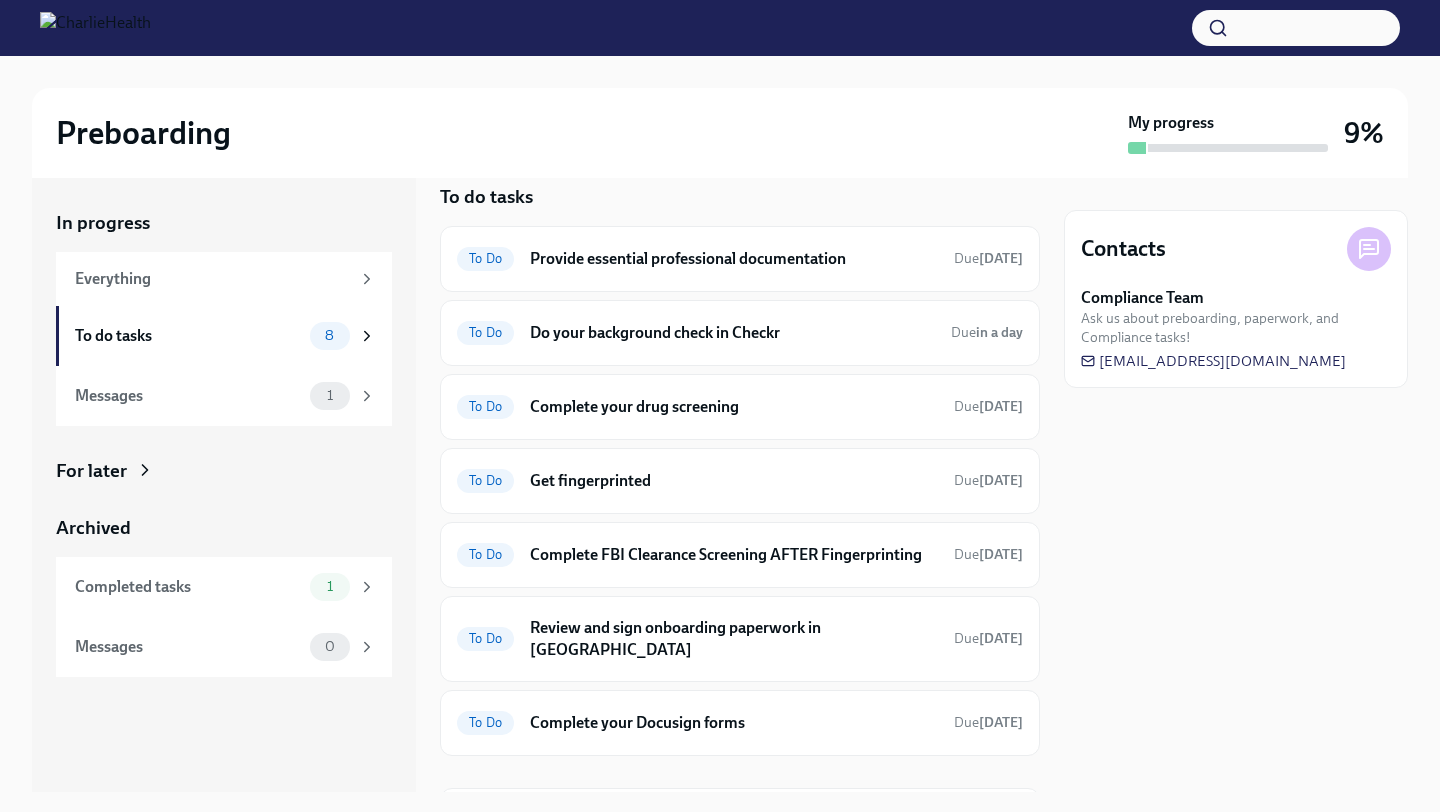 scroll, scrollTop: 0, scrollLeft: 0, axis: both 